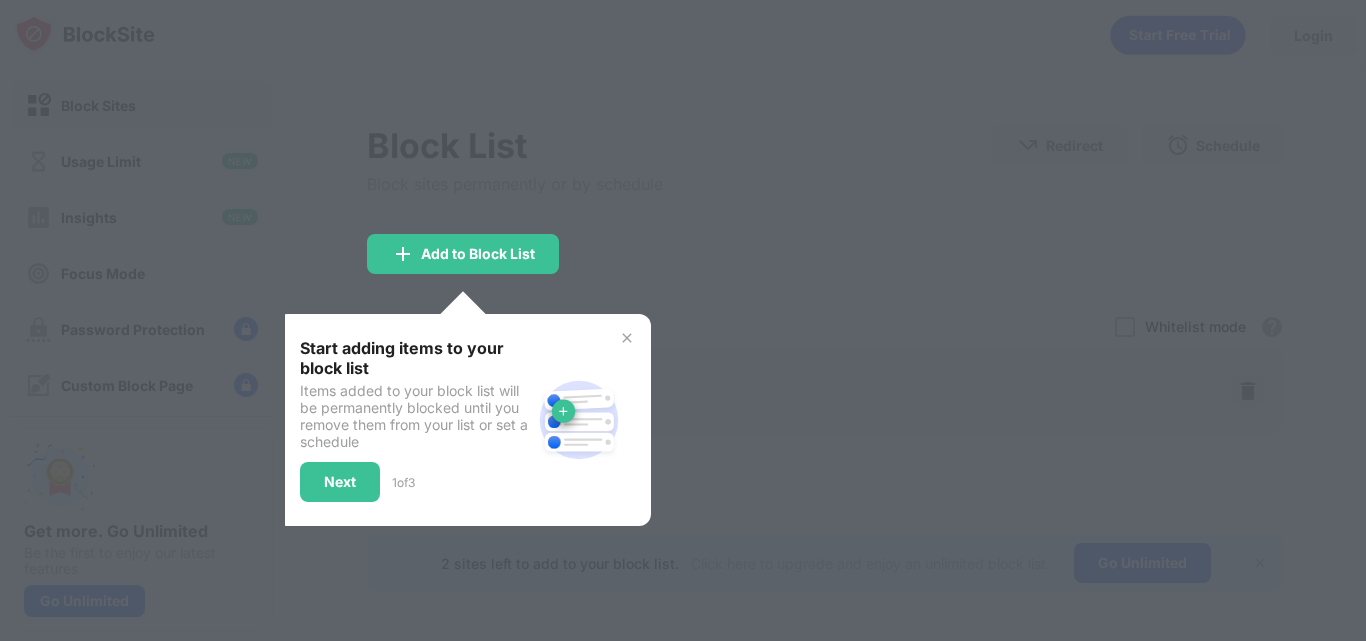scroll, scrollTop: 0, scrollLeft: 0, axis: both 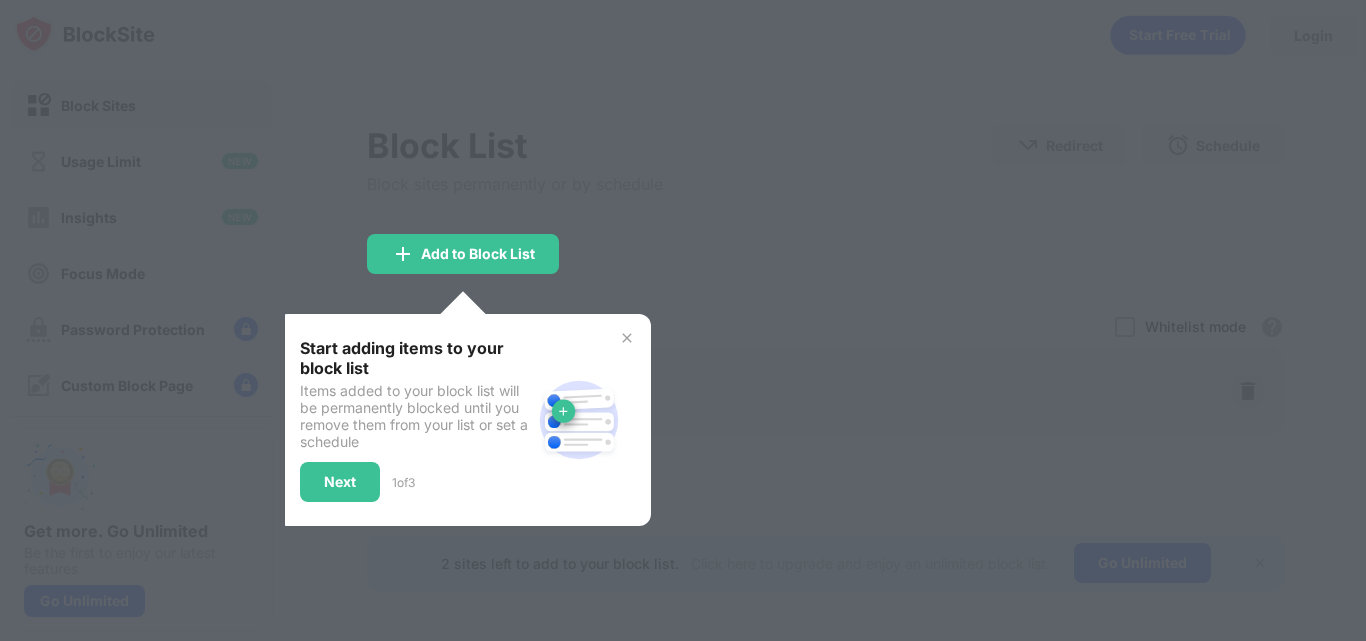 click on "Next" at bounding box center [340, 482] 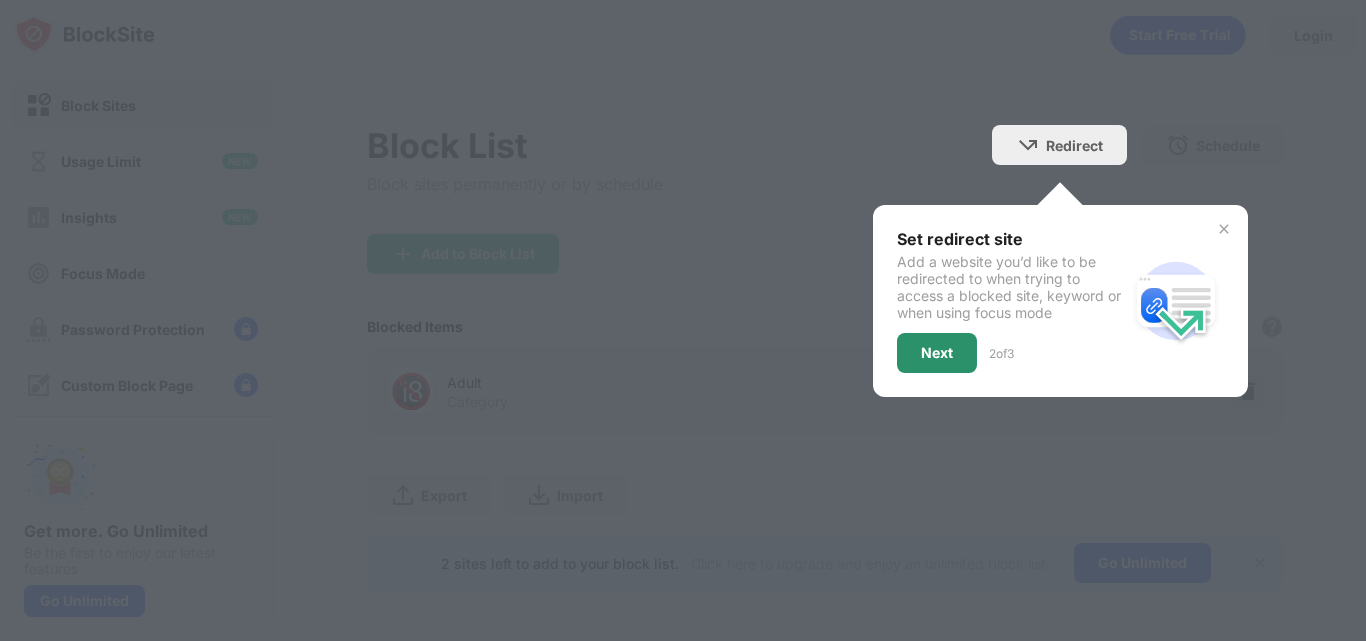 click on "Next" at bounding box center (937, 353) 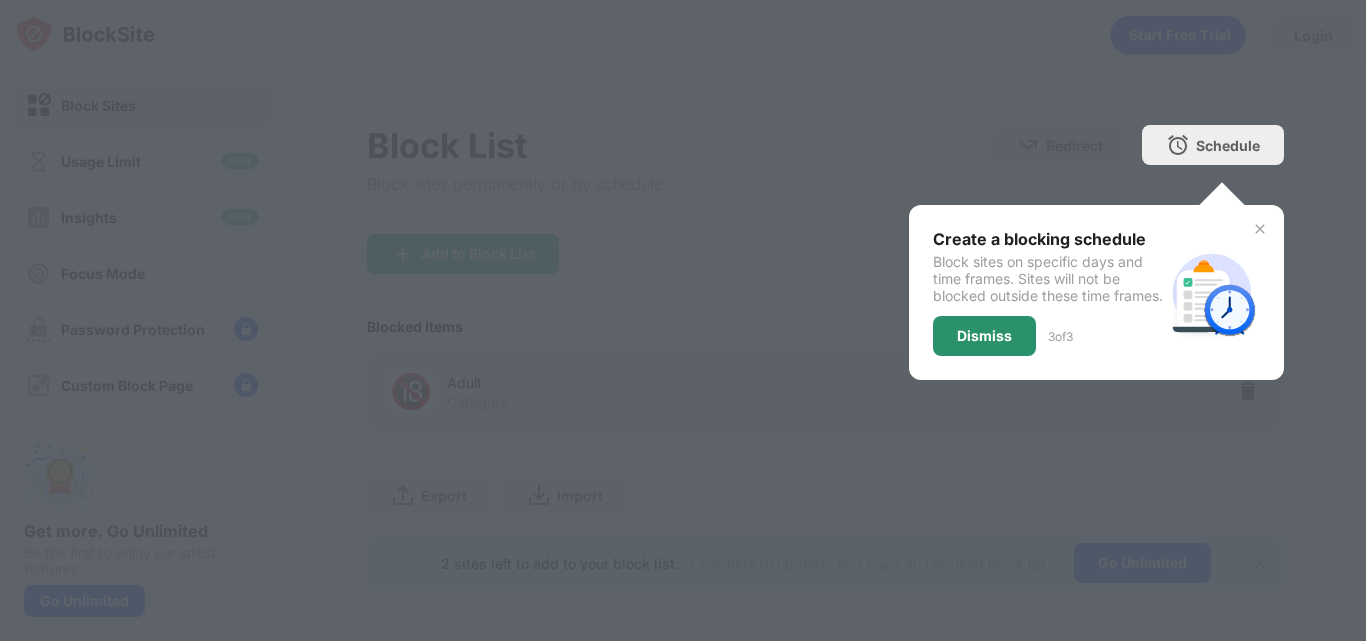 click on "Dismiss" at bounding box center (984, 336) 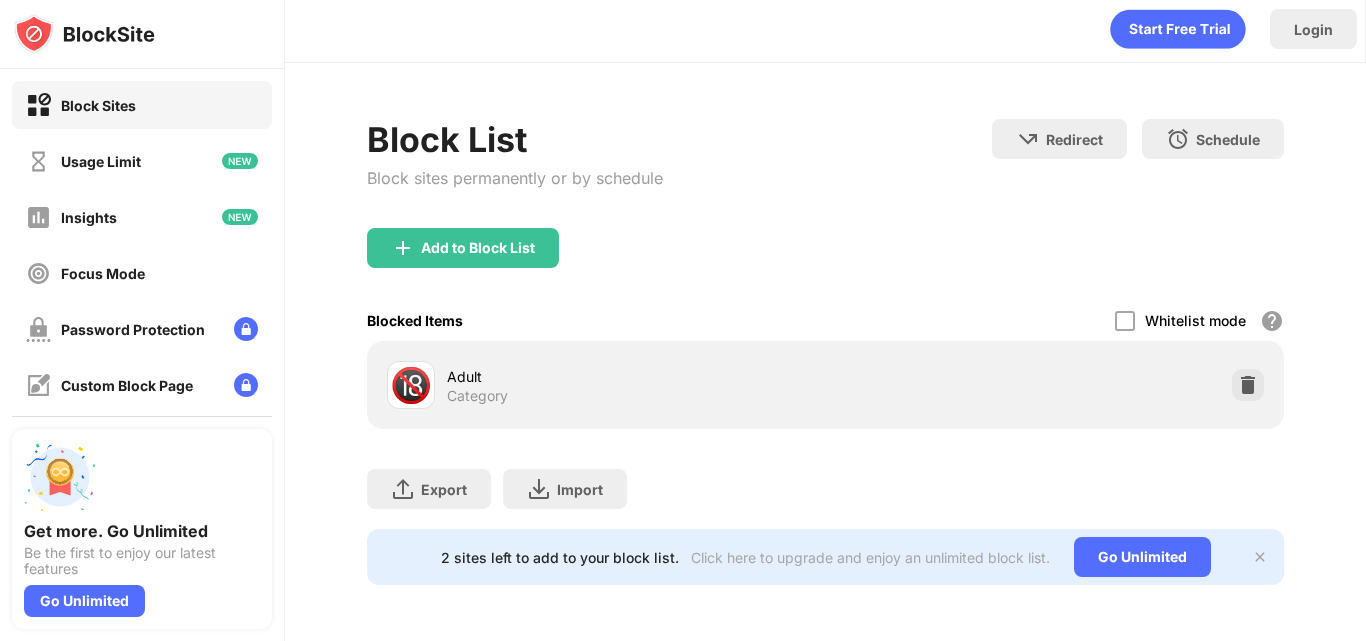 scroll, scrollTop: 0, scrollLeft: 0, axis: both 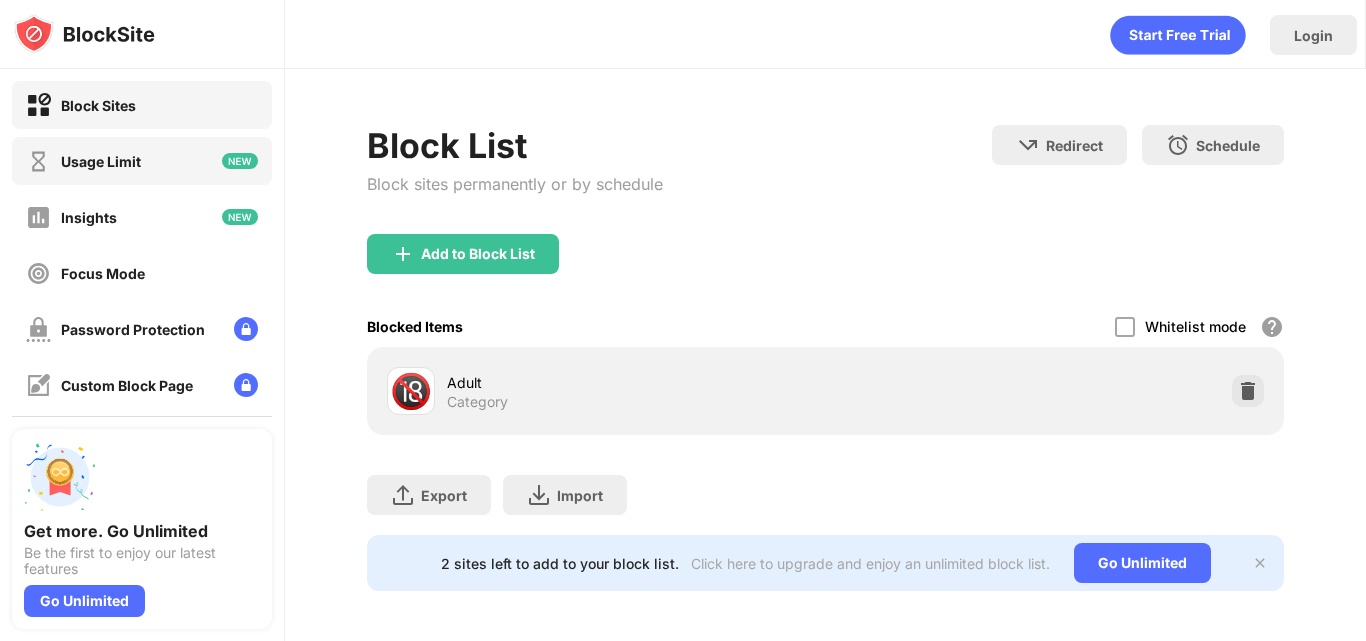click on "Usage Limit" at bounding box center [83, 161] 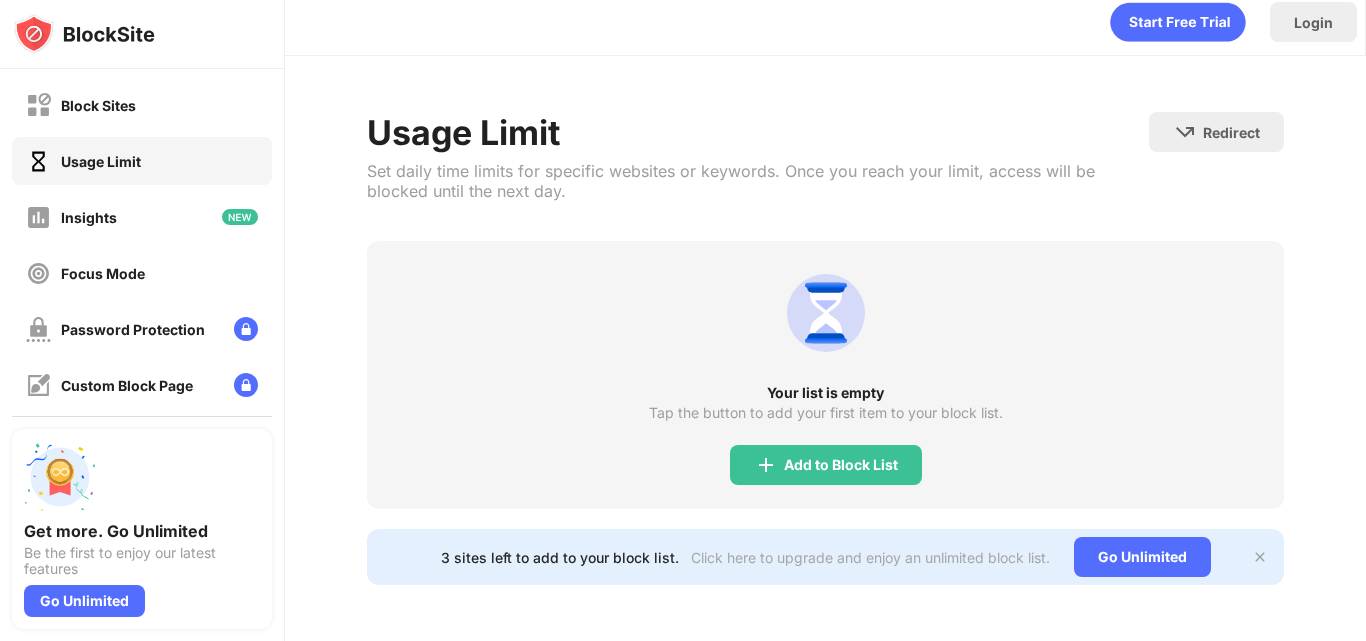 scroll, scrollTop: 28, scrollLeft: 0, axis: vertical 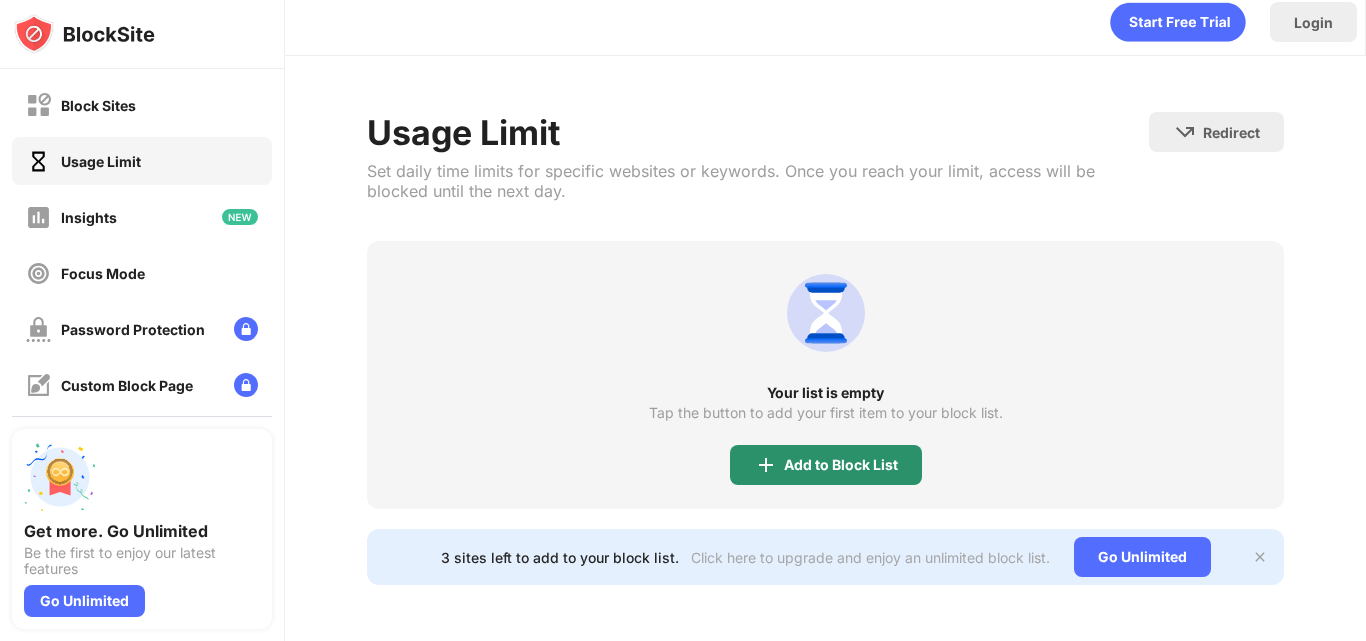 click on "Add to Block List" at bounding box center [826, 465] 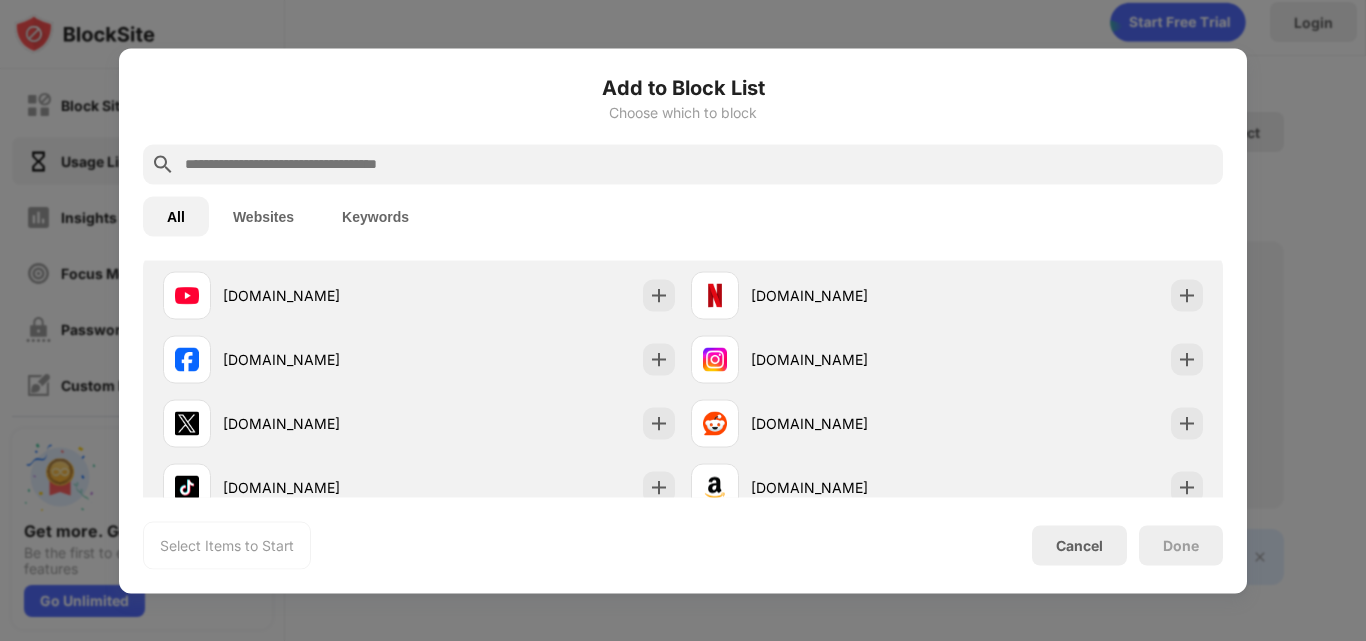 scroll, scrollTop: 0, scrollLeft: 0, axis: both 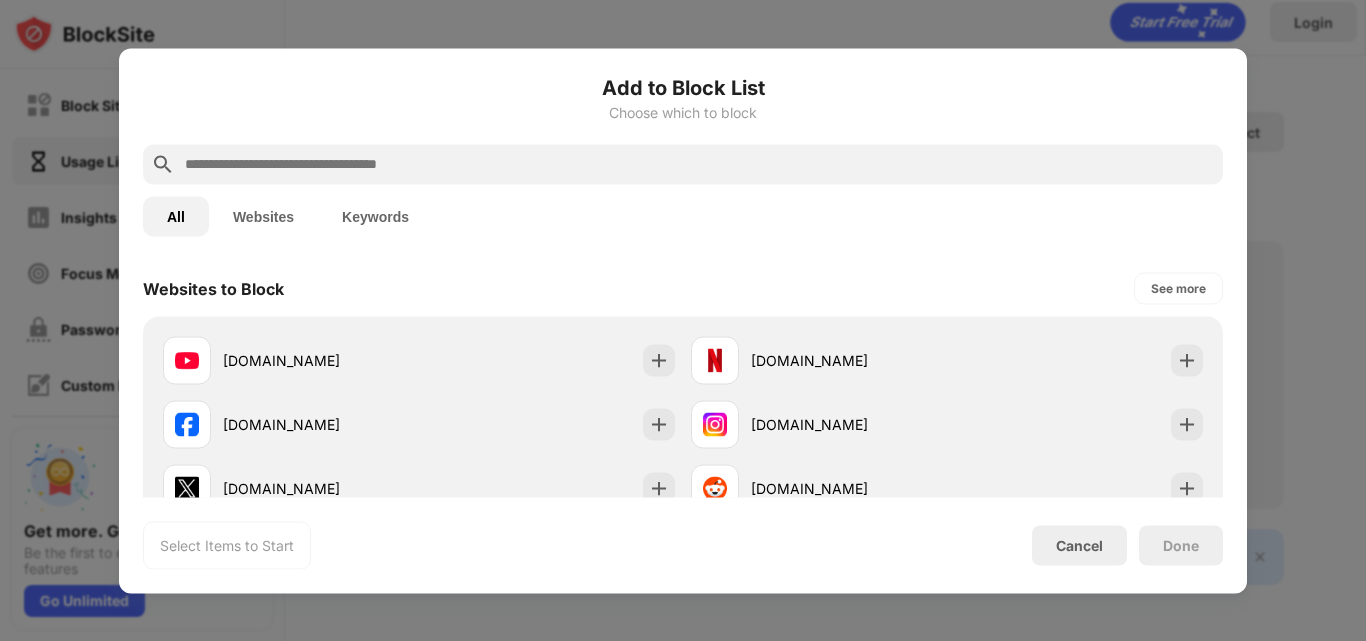 click at bounding box center [699, 164] 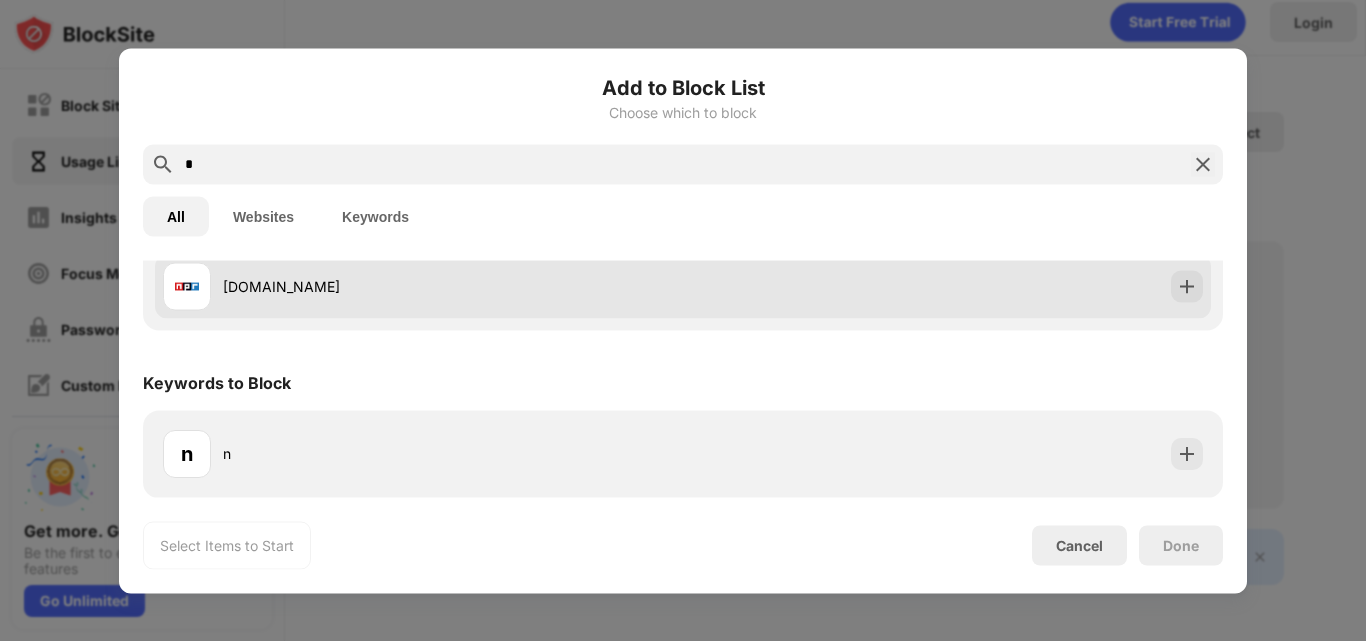 scroll, scrollTop: 395, scrollLeft: 0, axis: vertical 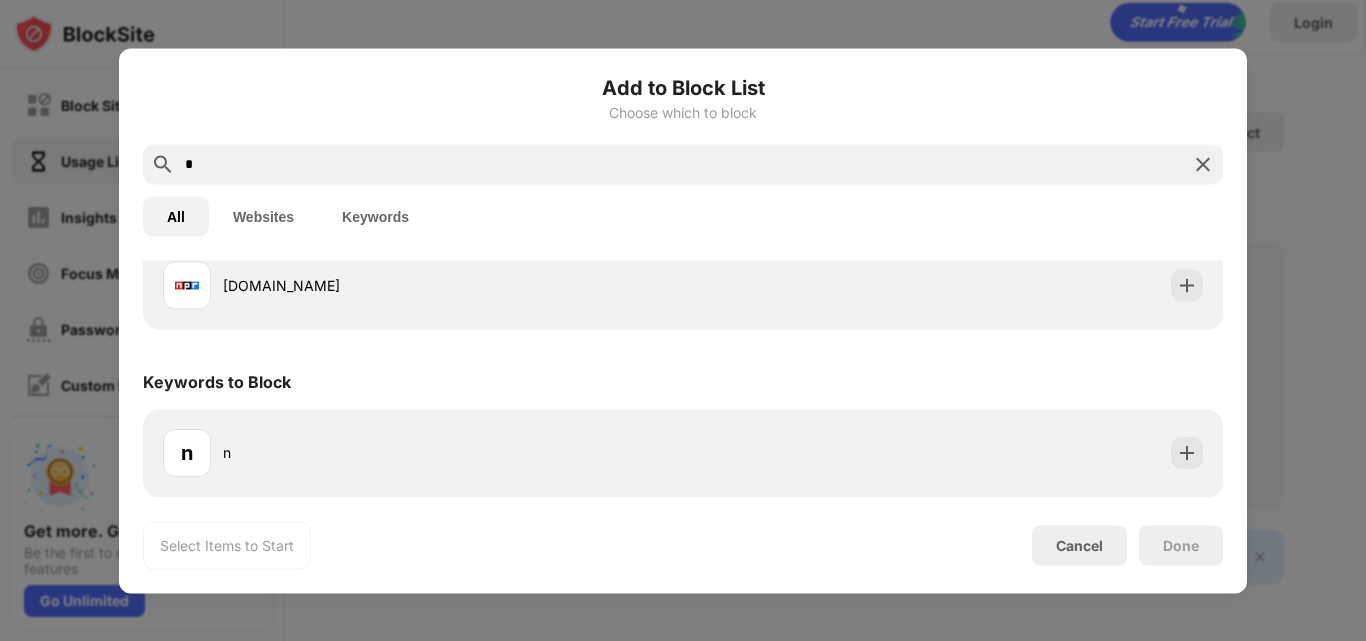 drag, startPoint x: 608, startPoint y: 161, endPoint x: 174, endPoint y: 168, distance: 434.05646 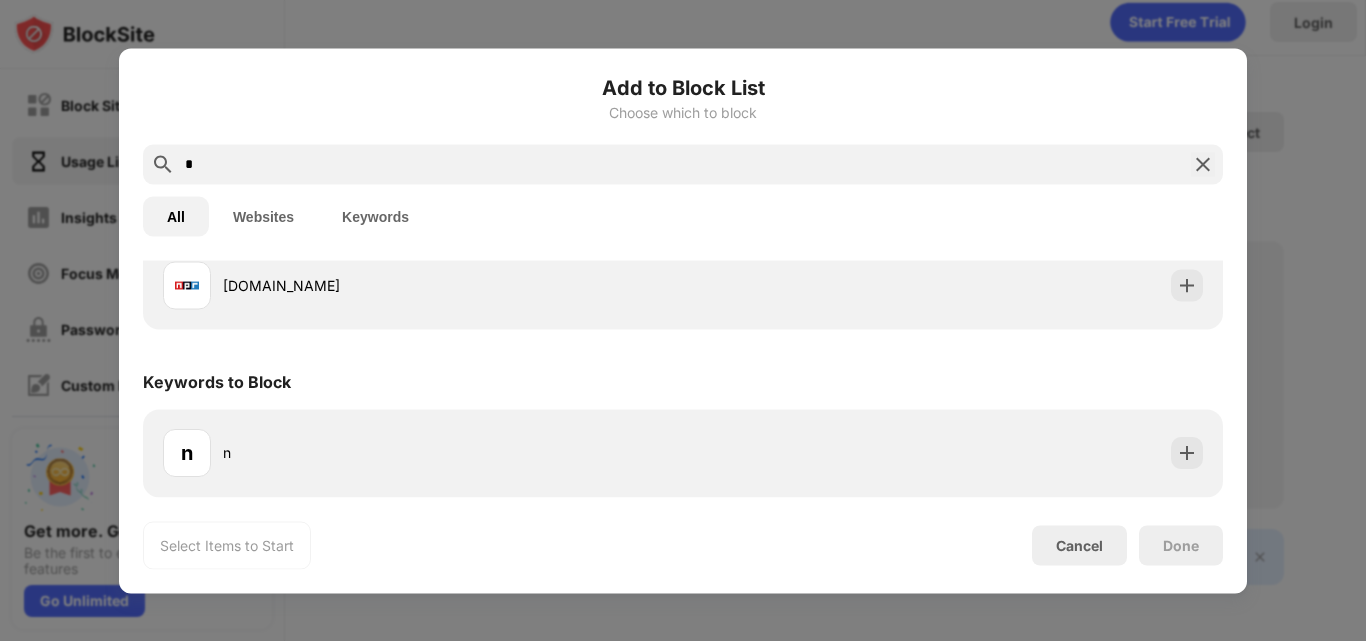 paste on "**********" 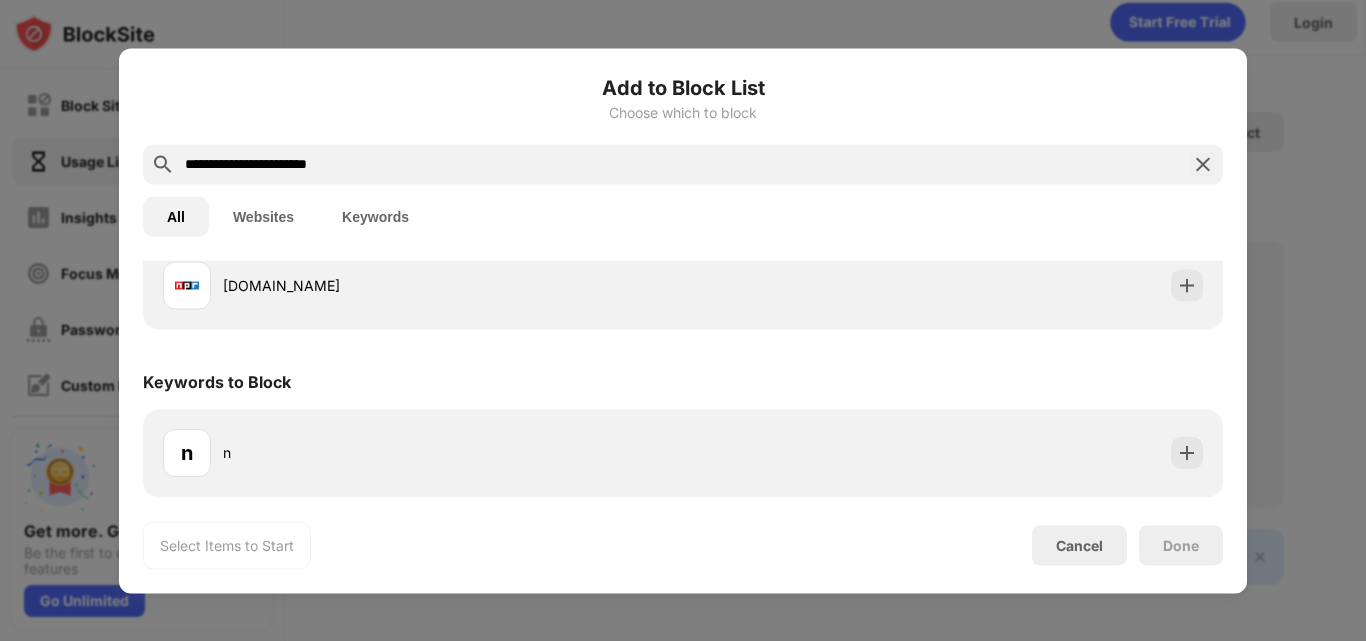scroll, scrollTop: 0, scrollLeft: 0, axis: both 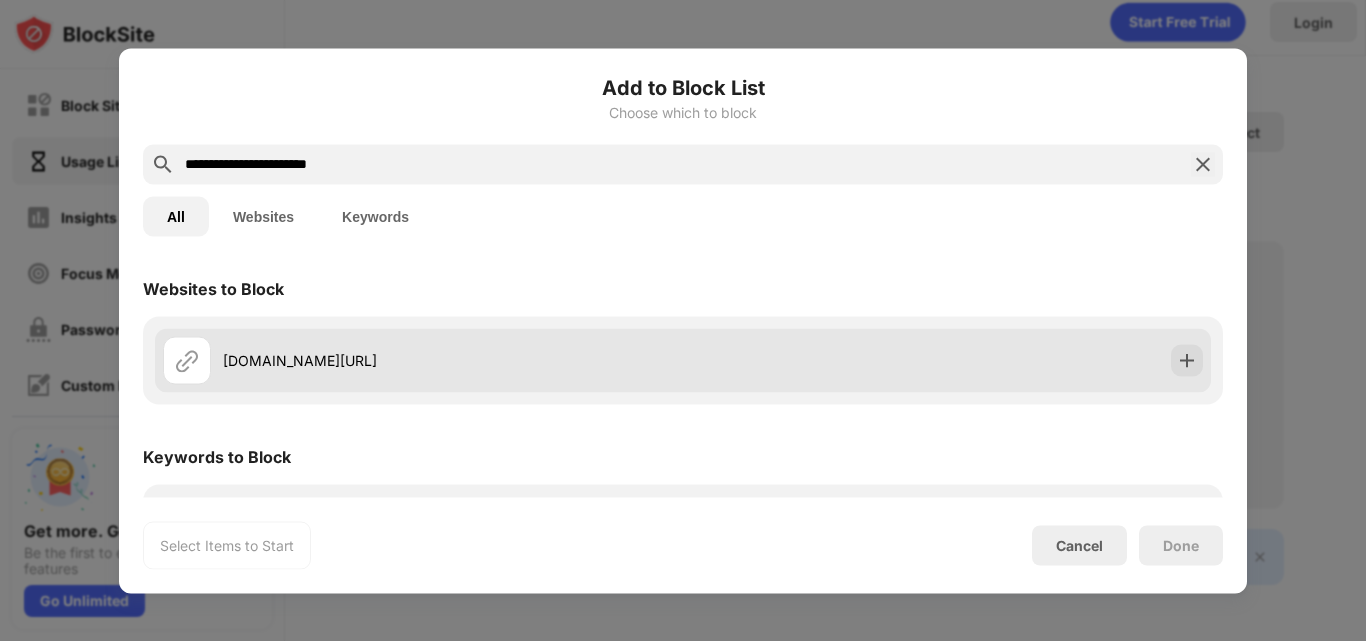 type on "**********" 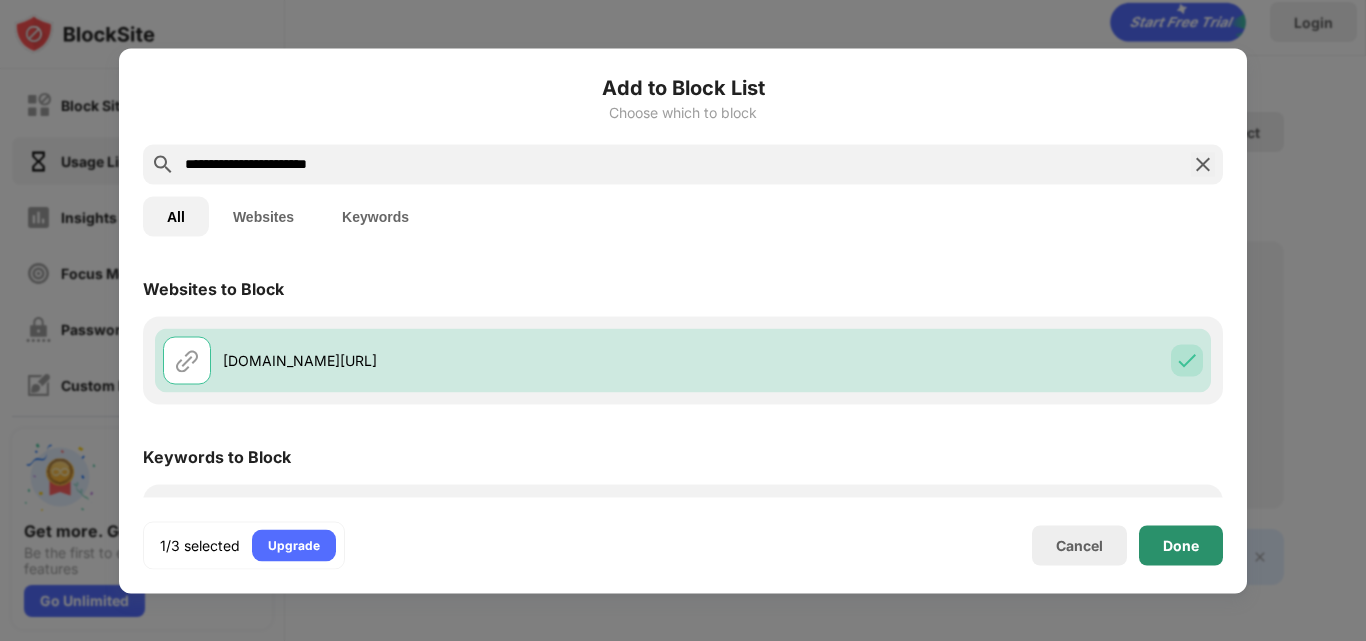 click on "Done" at bounding box center (1181, 545) 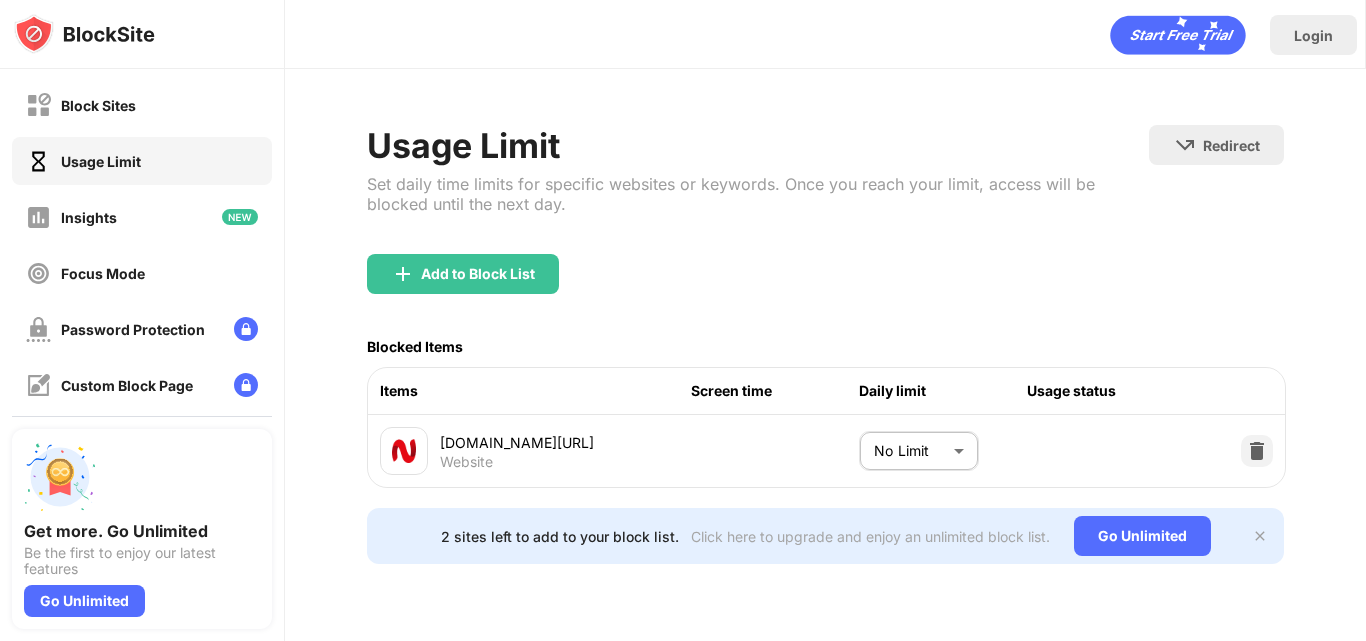 scroll, scrollTop: 2, scrollLeft: 0, axis: vertical 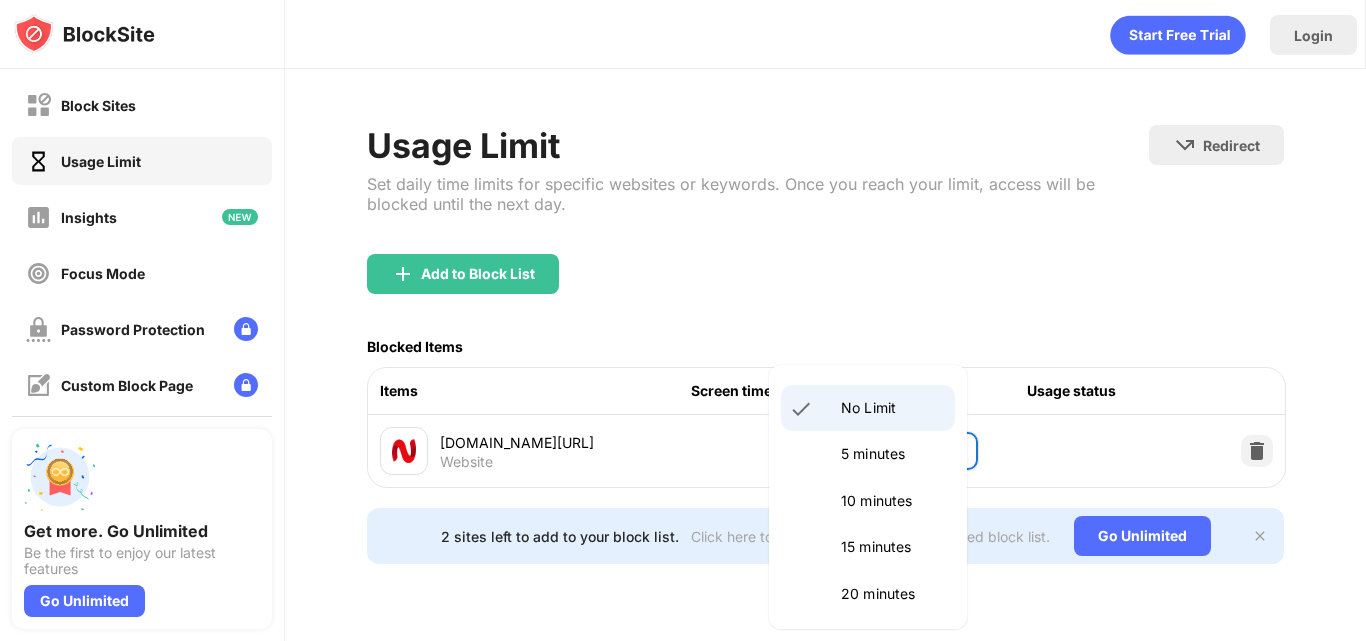 click on "Block Sites Usage Limit Insights Focus Mode Password Protection Custom Block Page Settings About Blocking Sync with other devices Disabled Get more. Go Unlimited Be the first to enjoy our latest features Go Unlimited Login Usage Limit Set daily time limits for specific websites or keywords. Once you reach your limit, access will be blocked until the next day. Redirect Choose a site to be redirected to when blocking is active Add to Block List Blocked Items Items Screen time Daily limit Usage status [DOMAIN_NAME][URL] Website No Limit ******** ​ 2 sites left to add to your block list. Click here to upgrade and enjoy an unlimited block list. Go Unlimited
No Limit 5 minutes 10 minutes 15 minutes 20 minutes 25 minutes 30 minutes 35 minutes 40 minutes 45 minutes 50 minutes 55 minutes 60 minutes 1.5 hours 2 hours 2.5 hours 3 hours 3.5 hours 4 hours 4.5 hours 5 hours 5.5 hours 6 hours 6.5 hours 7 hours 7.5 hours 8 hours 8.5 hours 9 hours 9.5 hours 10 hours 10.5 hours 11 hours 11.5 hours 12 hours 12.5 hours" at bounding box center [683, 320] 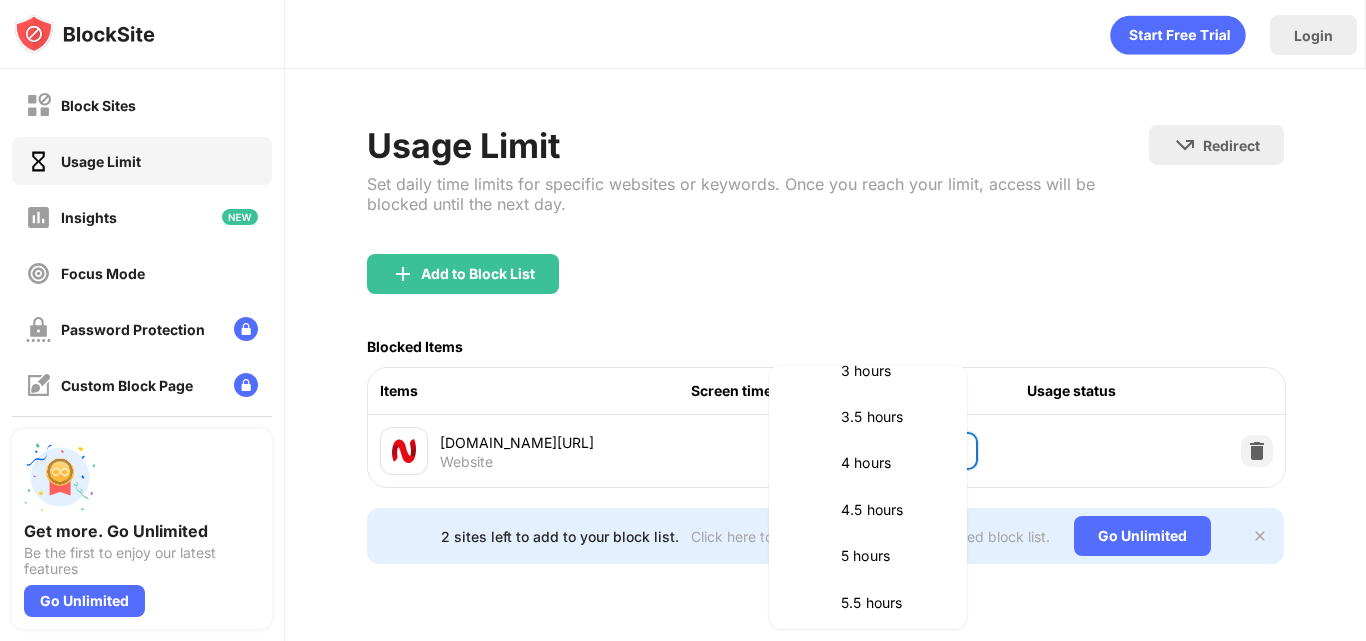scroll, scrollTop: 600, scrollLeft: 0, axis: vertical 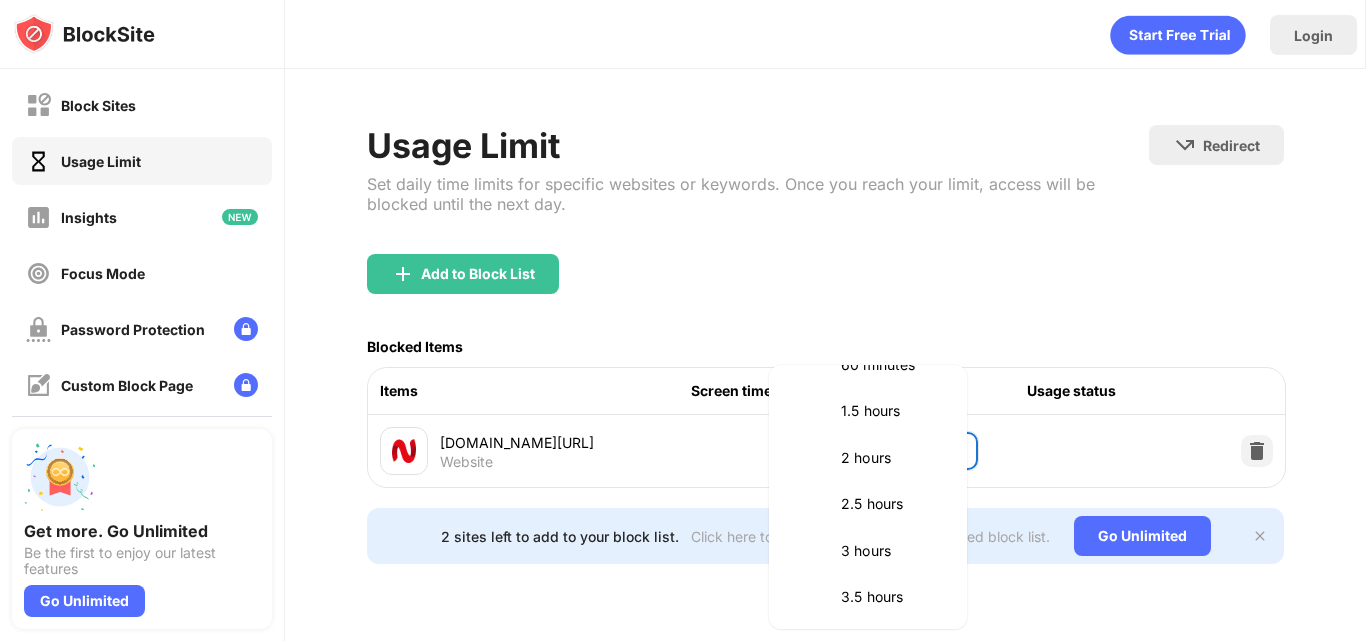 click on "2 hours" at bounding box center [892, 458] 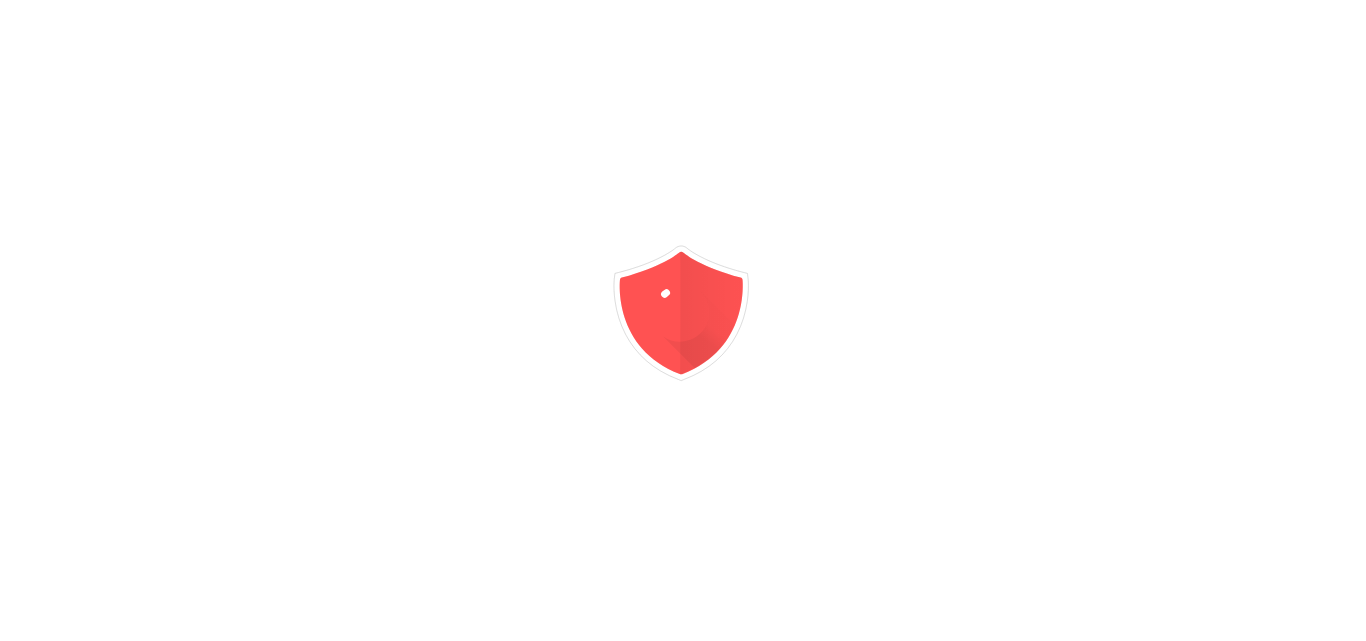 scroll, scrollTop: 0, scrollLeft: 0, axis: both 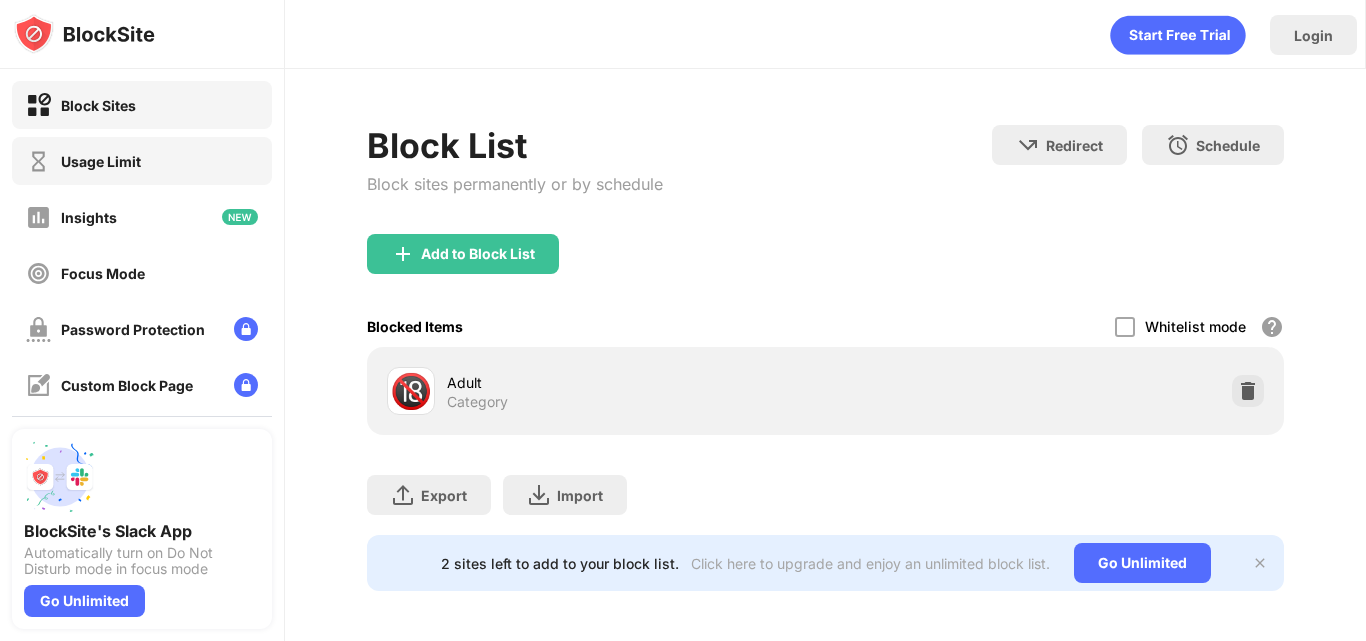 click on "Usage Limit" at bounding box center [142, 161] 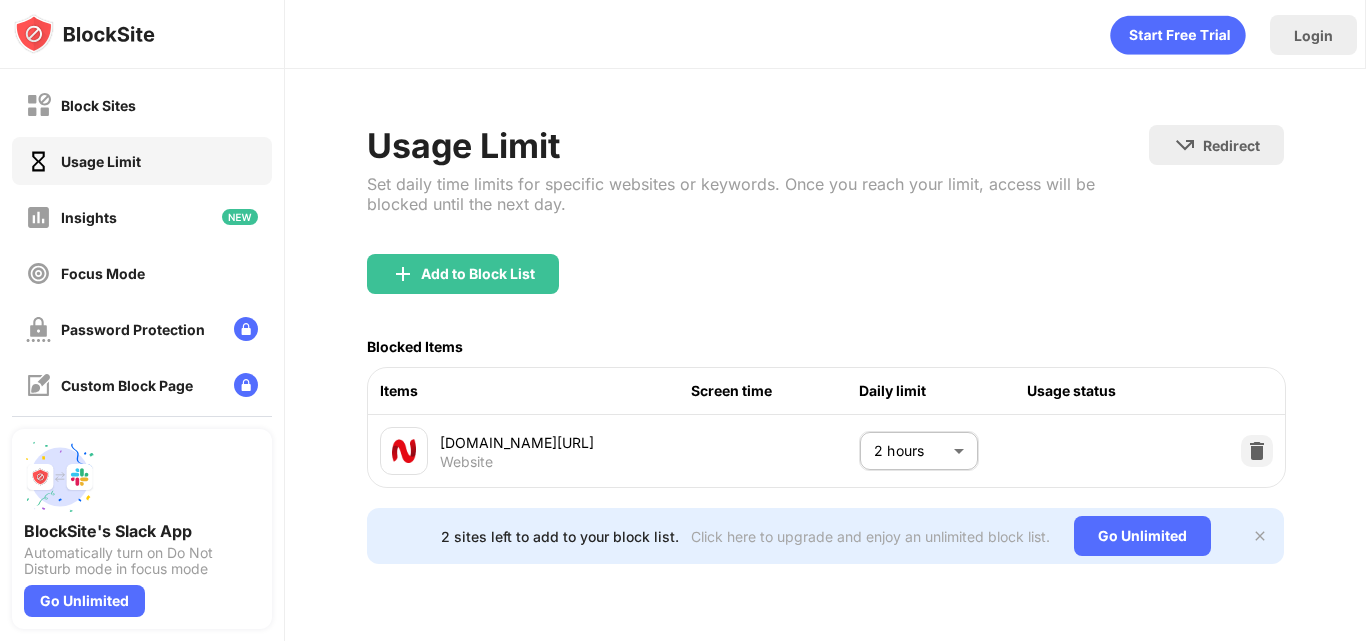 click on "2 sites left to add to your block list. Click here to upgrade and enjoy an unlimited block list. Go Unlimited" at bounding box center (825, 536) 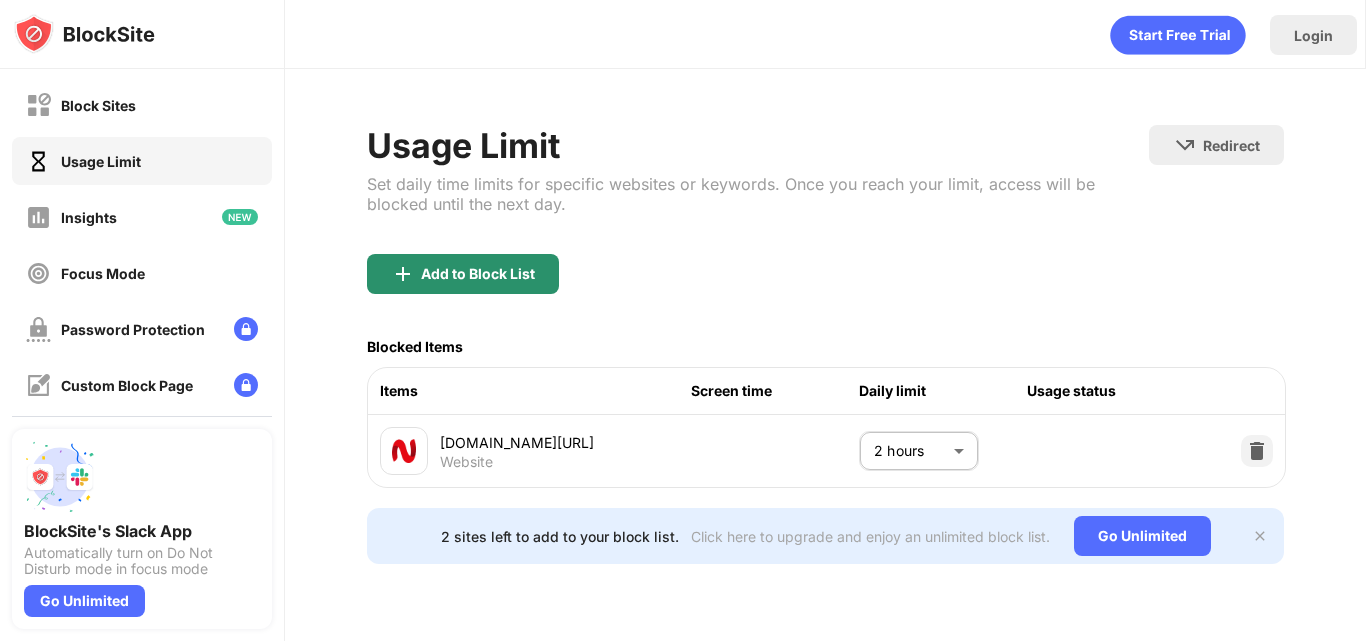 click on "Add to Block List" at bounding box center (463, 274) 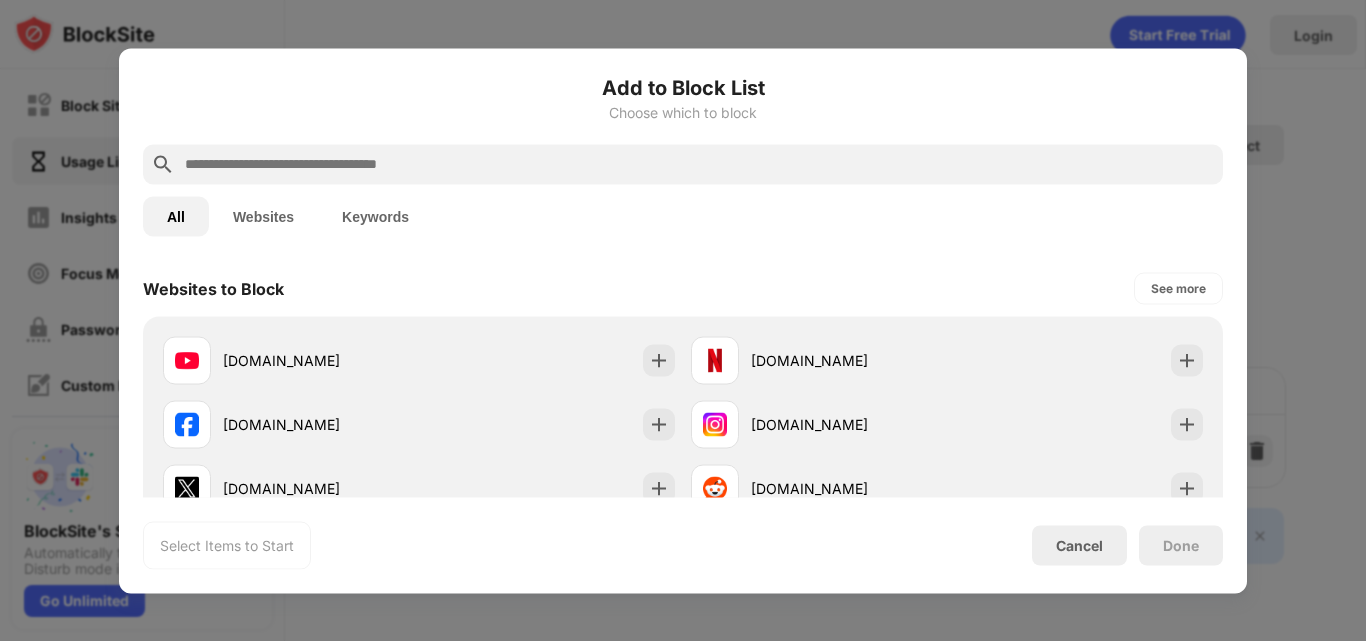 click at bounding box center (699, 164) 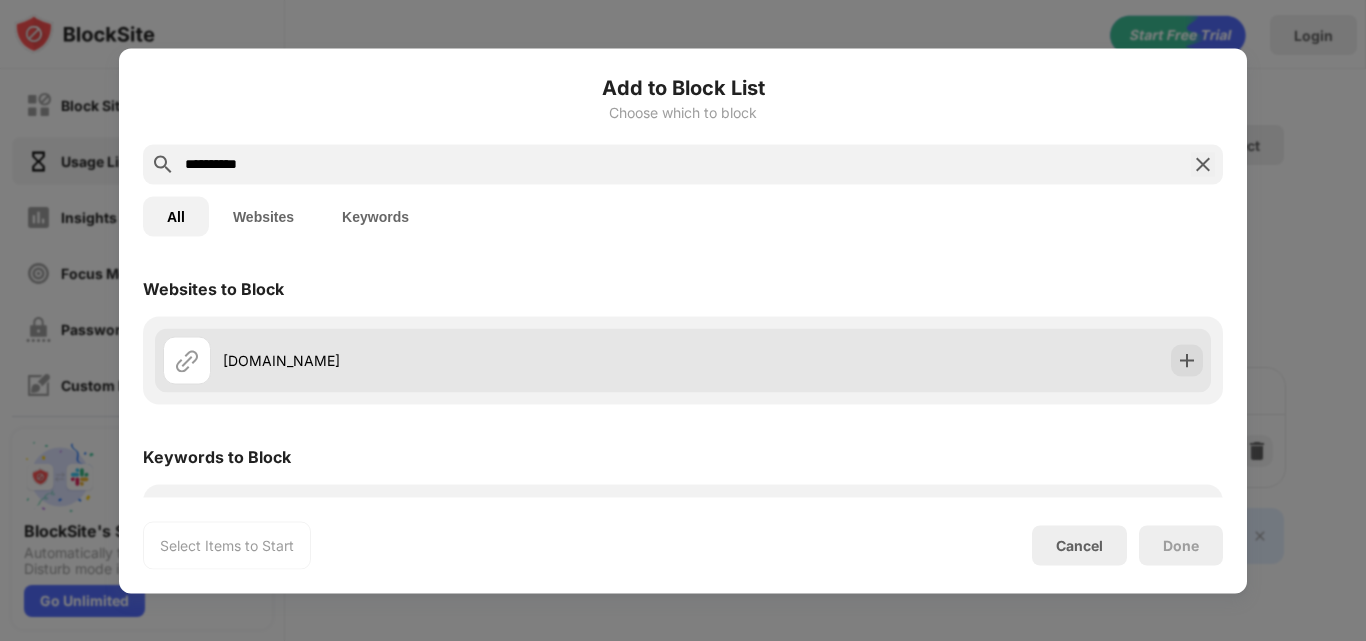 type on "**********" 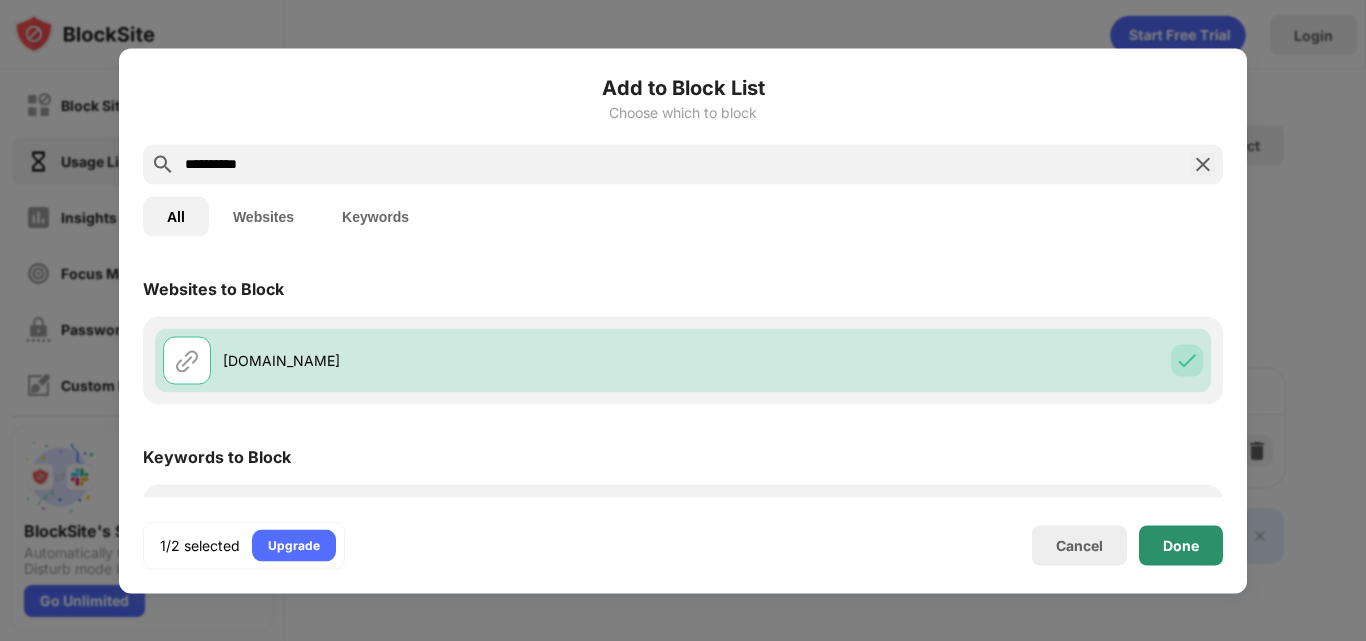 click on "Done" at bounding box center [1181, 545] 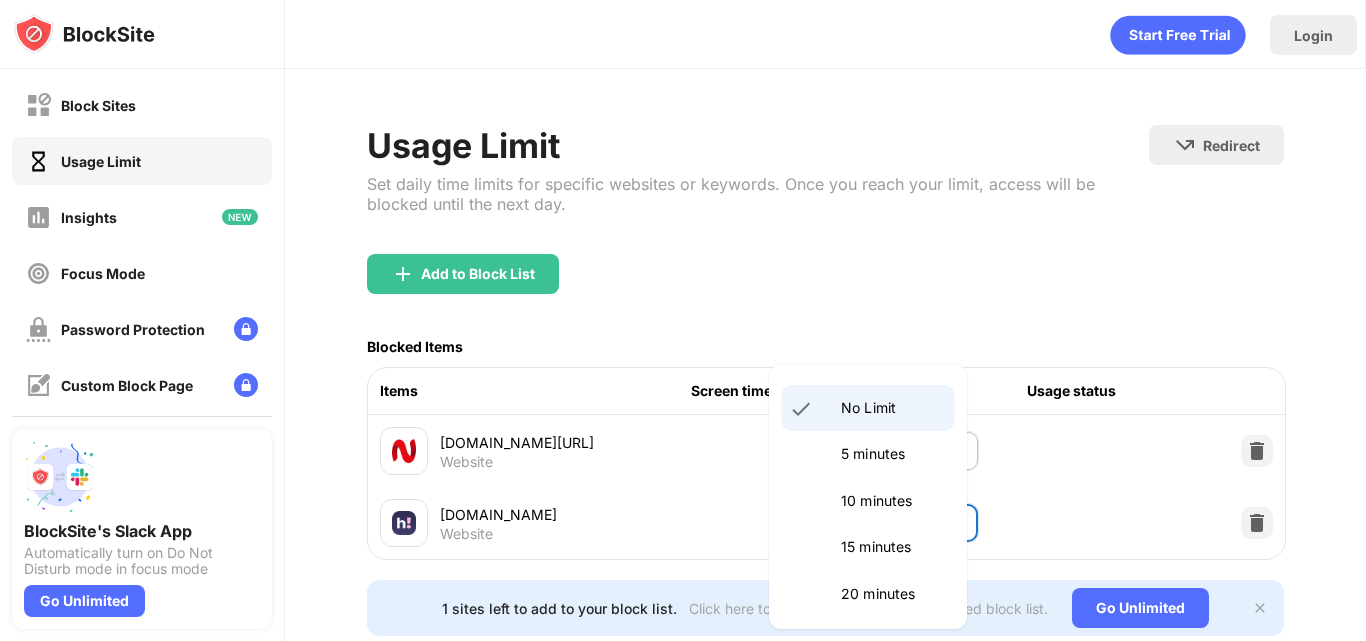 click on "Block Sites Usage Limit Insights Focus Mode Password Protection Custom Block Page Settings About Blocking Sync with other devices Disabled BlockSite's Slack App Automatically turn on Do Not Disturb mode in focus mode Go Unlimited Login Usage Limit Set daily time limits for specific websites or keywords. Once you reach your limit, access will be blocked until the next day. Redirect Choose a site to be redirected to when blocking is active Add to Block List Blocked Items Items Screen time Daily limit Usage status netfree2.cc/home Website 2 hours *** ​ hianime.pe Website No Limit ******** ​ 1 sites left to add to your block list. Click here to upgrade and enjoy an unlimited block list. Go Unlimited
No Limit 5 minutes 10 minutes 15 minutes 20 minutes 25 minutes 30 minutes 35 minutes 40 minutes 45 minutes 50 minutes 55 minutes 60 minutes 1.5 hours 2 hours 2.5 hours 3 hours 3.5 hours 4 hours 4.5 hours 5 hours 5.5 hours 6 hours 6.5 hours 7 hours 7.5 hours 8 hours 8.5 hours 9 hours 9.5 hours 10 hours" at bounding box center [683, 320] 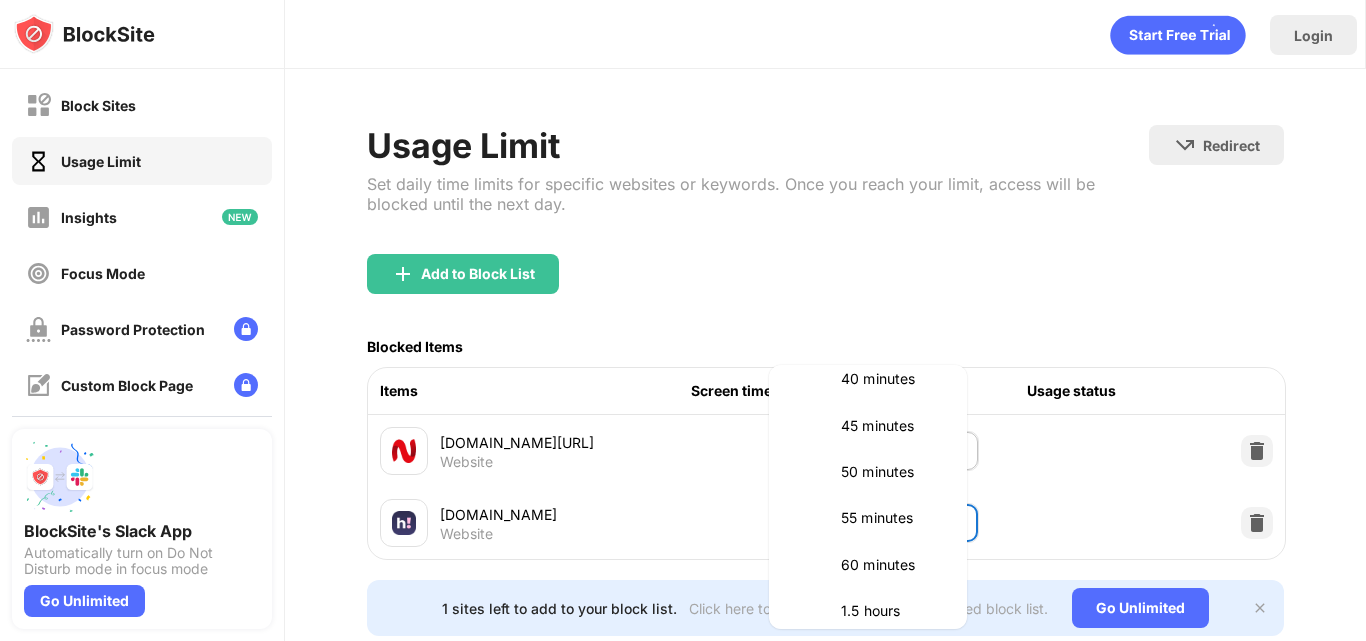 scroll, scrollTop: 500, scrollLeft: 0, axis: vertical 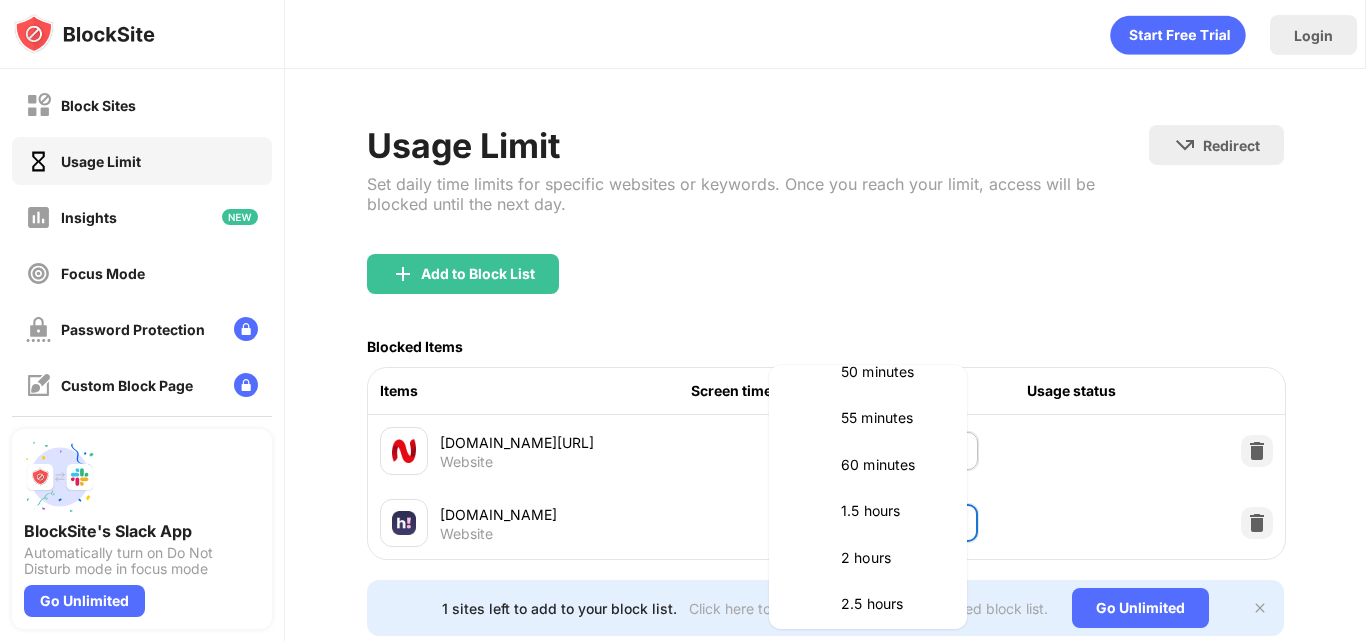 click on "1.5 hours" at bounding box center [892, 511] 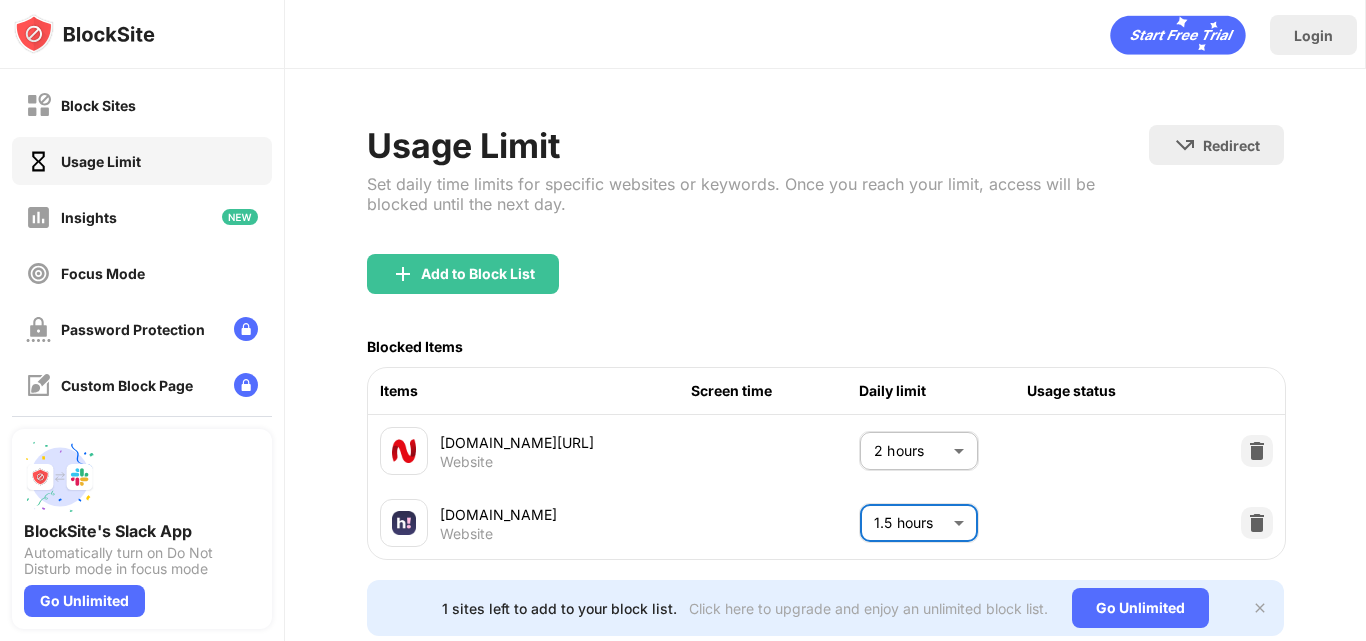 scroll, scrollTop: 74, scrollLeft: 0, axis: vertical 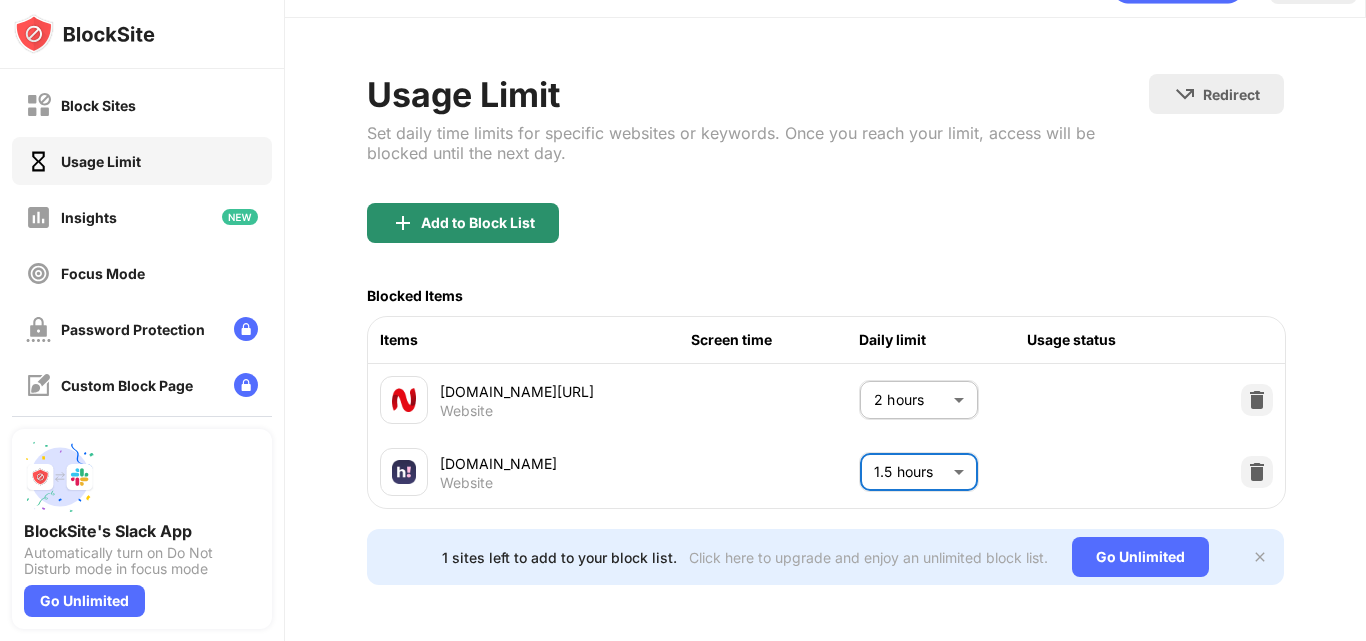 click on "Add to Block List" at bounding box center [463, 223] 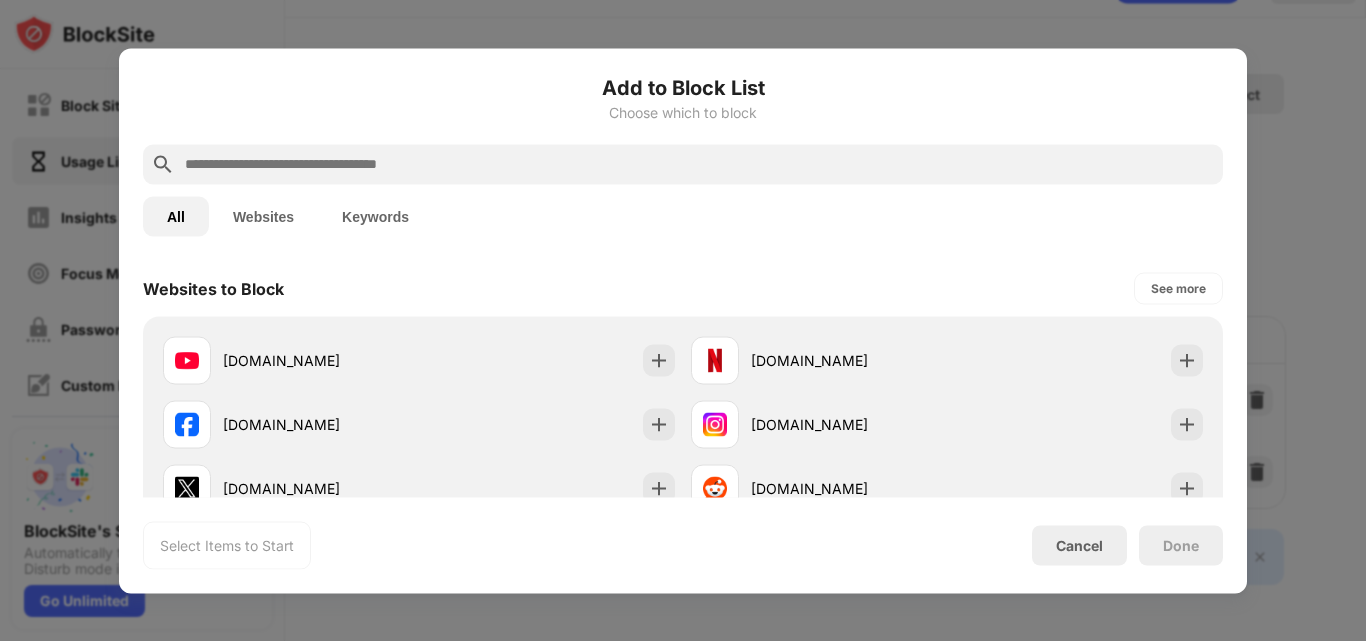 click at bounding box center [683, 164] 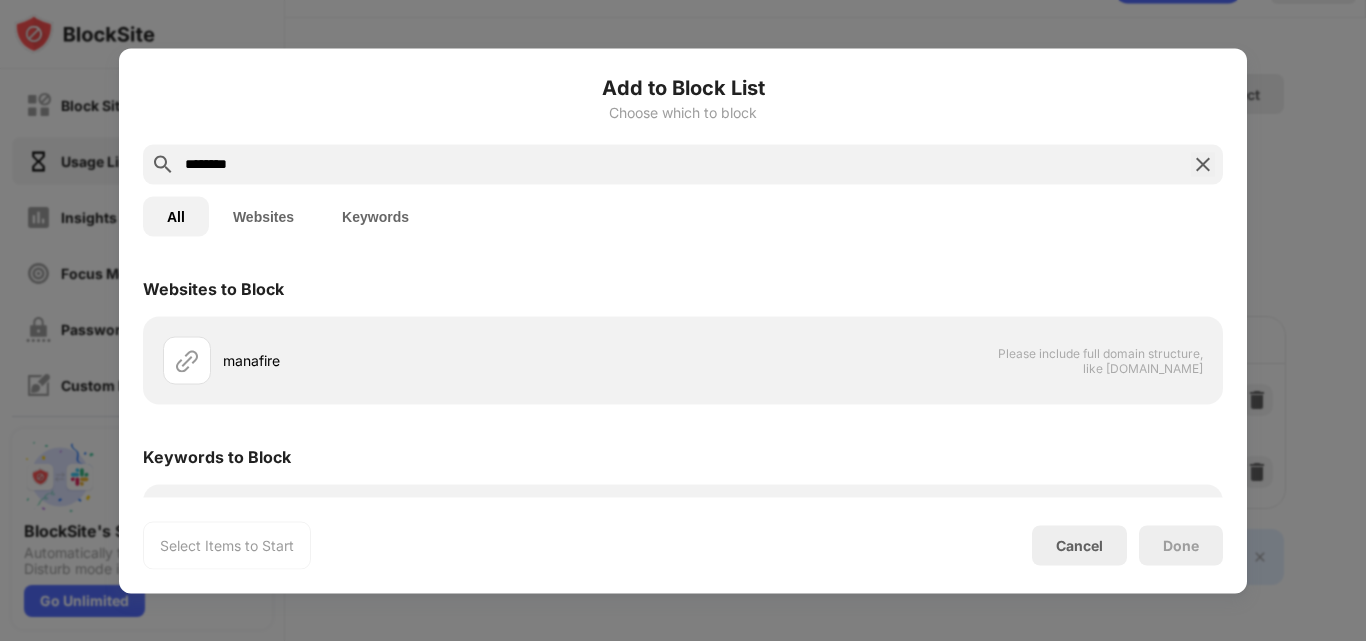 click on "********" at bounding box center [683, 164] 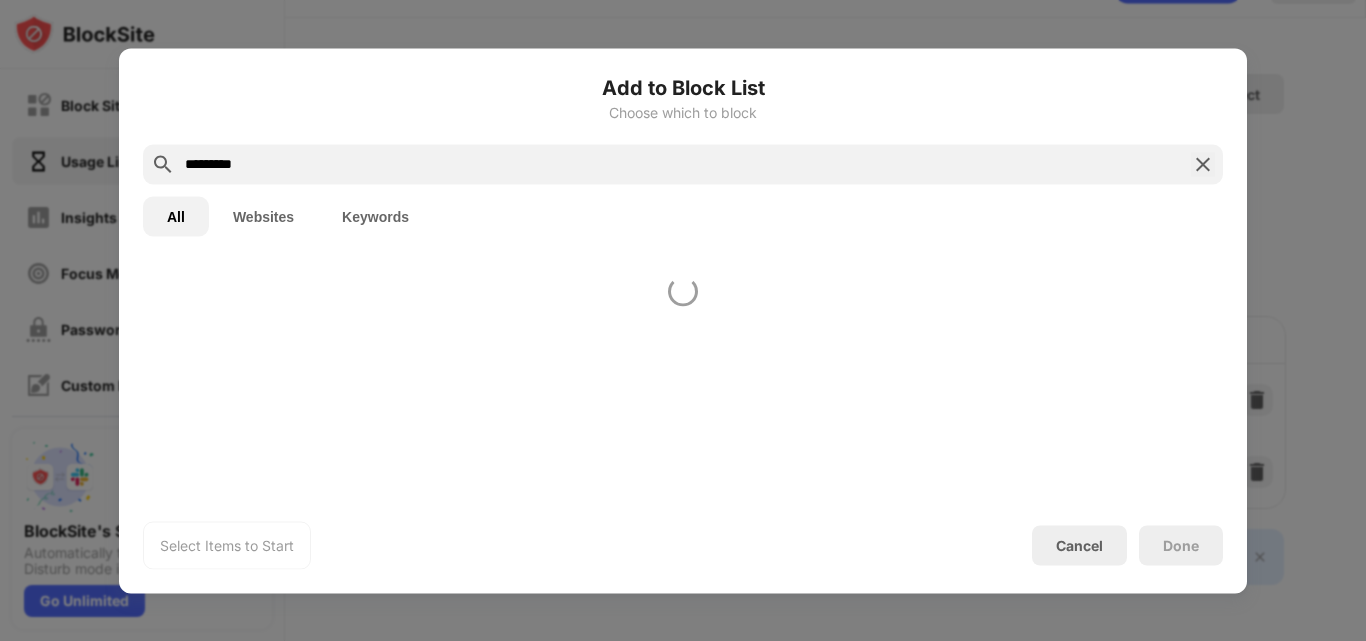click on "*********" at bounding box center (683, 164) 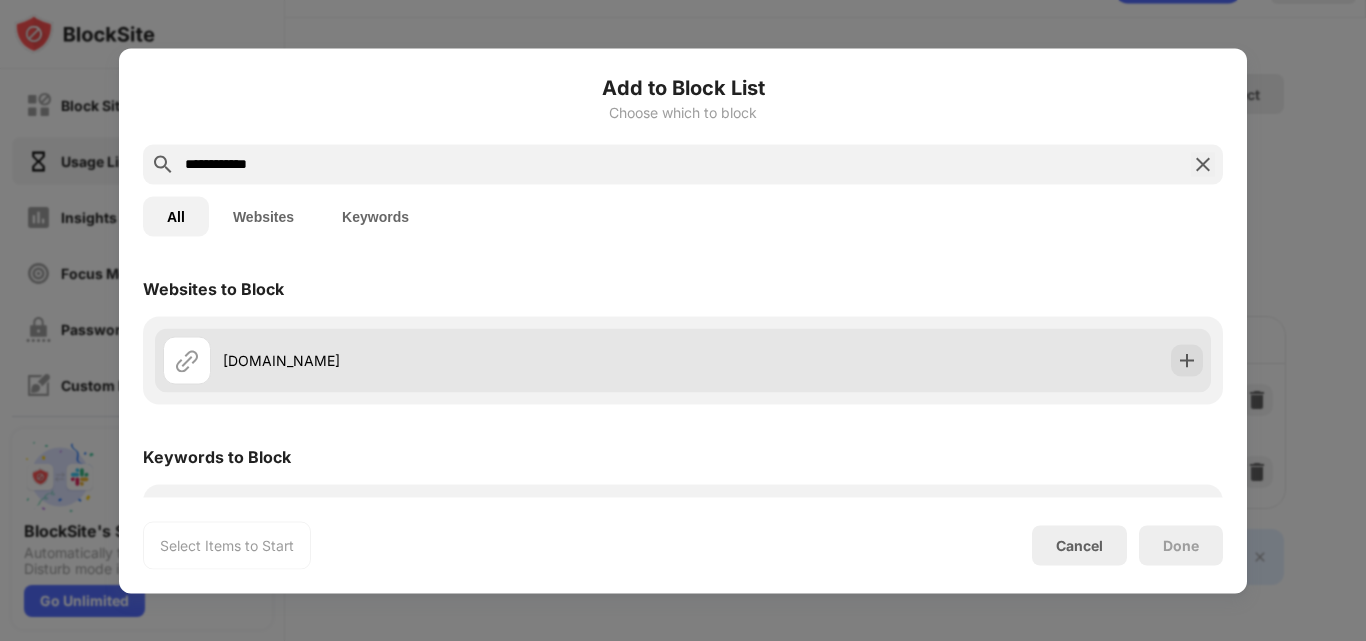type on "**********" 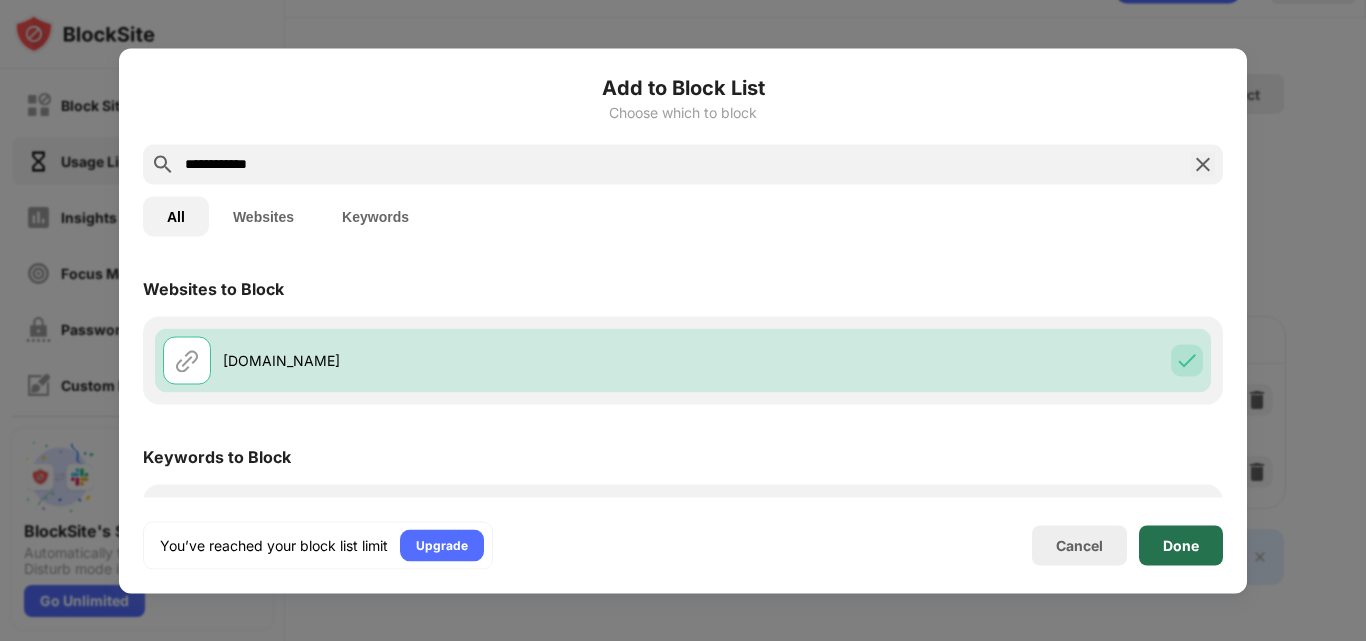 click on "Done" at bounding box center [1181, 545] 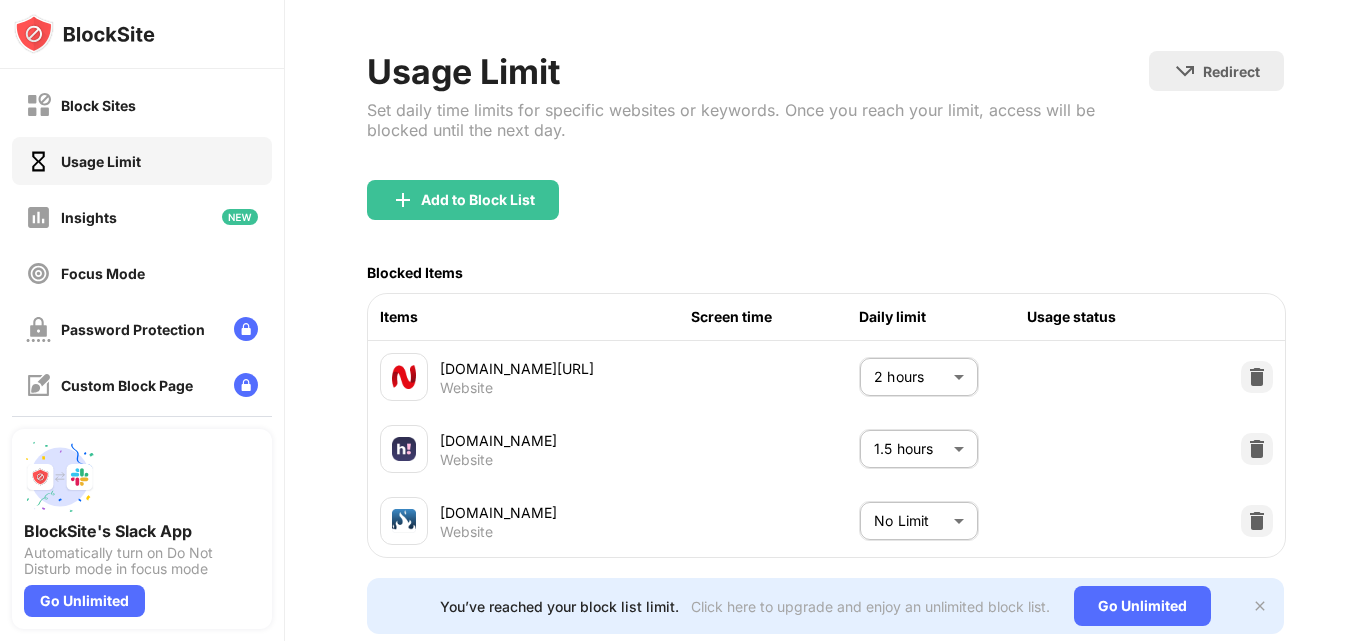 click on "Block Sites Usage Limit Insights Focus Mode Password Protection Custom Block Page Settings About Blocking Sync with other devices Disabled BlockSite's Slack App Automatically turn on Do Not Disturb mode in focus mode Go Unlimited Login Usage Limit Set daily time limits for specific websites or keywords. Once you reach your limit, access will be blocked until the next day. Redirect Choose a site to be redirected to when blocking is active Add to Block List Blocked Items Items Screen time Daily limit Usage status netfree2.cc/home Website 2 hours *** ​ hianime.pe Website 1.5 hours ** ​ mangafire.to Website No Limit ******** ​ You’ve reached your block list limit. Click here to upgrade and enjoy an unlimited block list. Go Unlimited" at bounding box center [683, 320] 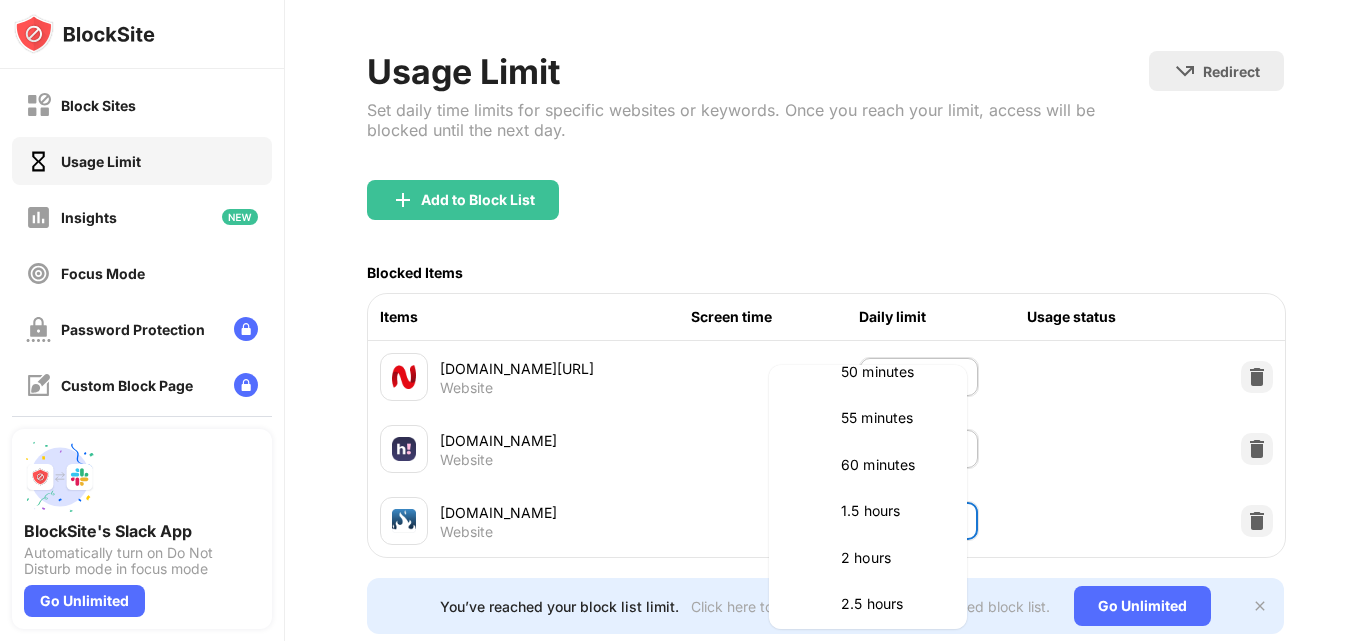 scroll, scrollTop: 300, scrollLeft: 0, axis: vertical 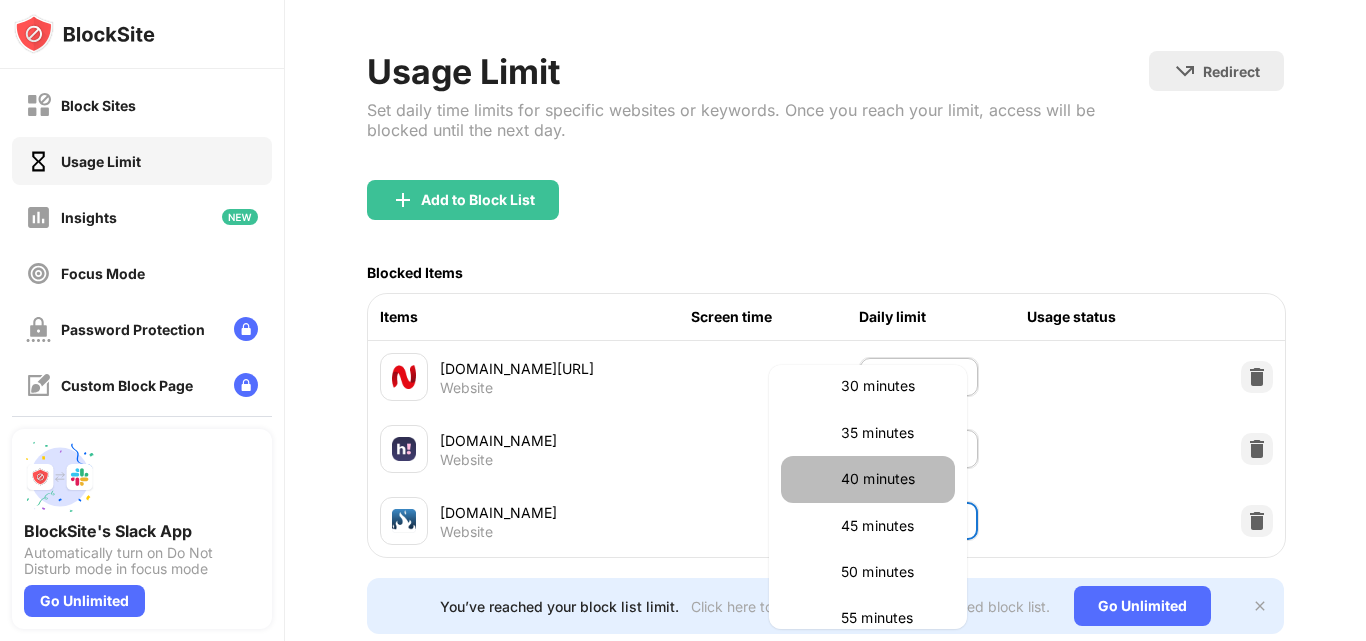 click on "40 minutes" at bounding box center (892, 479) 